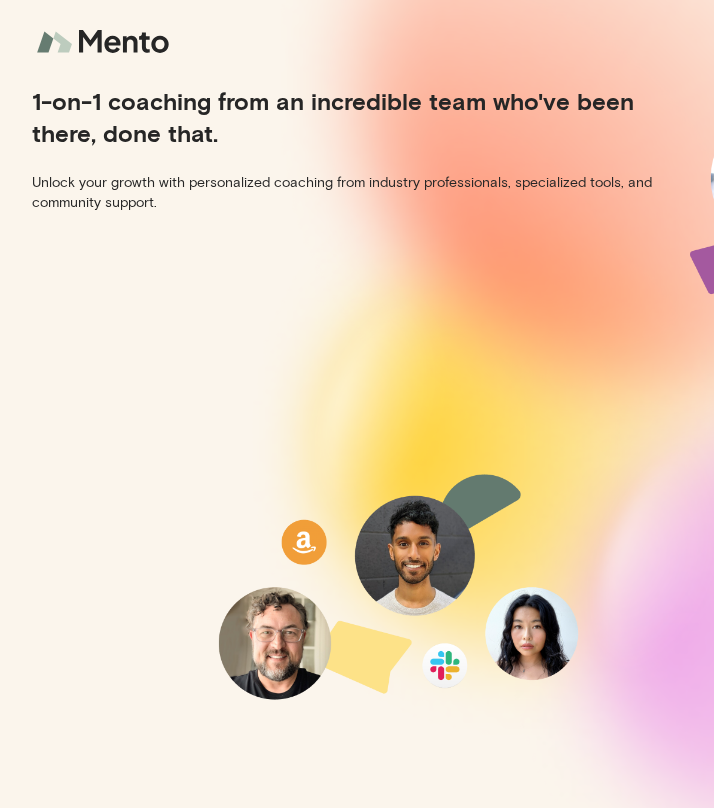 scroll, scrollTop: 0, scrollLeft: 0, axis: both 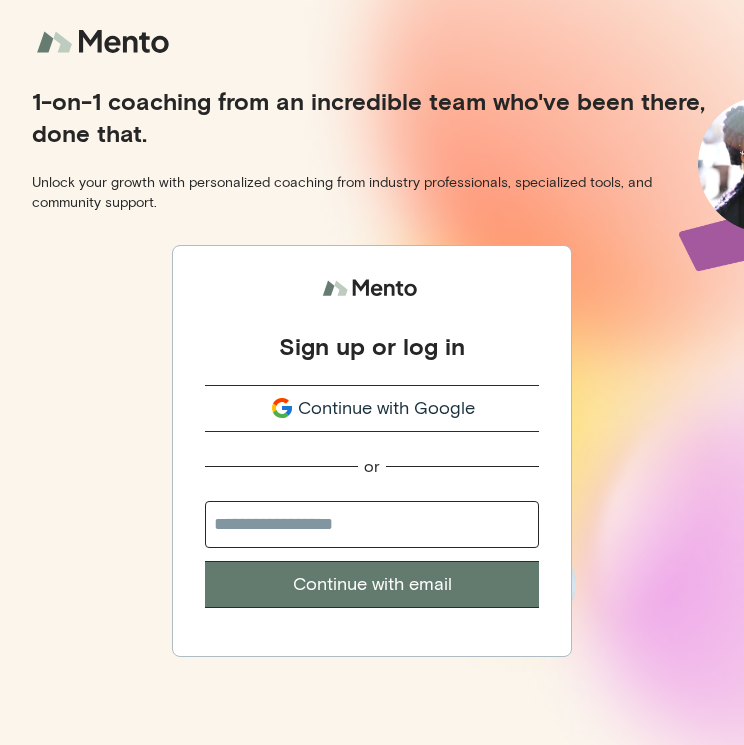 click at bounding box center (372, 524) 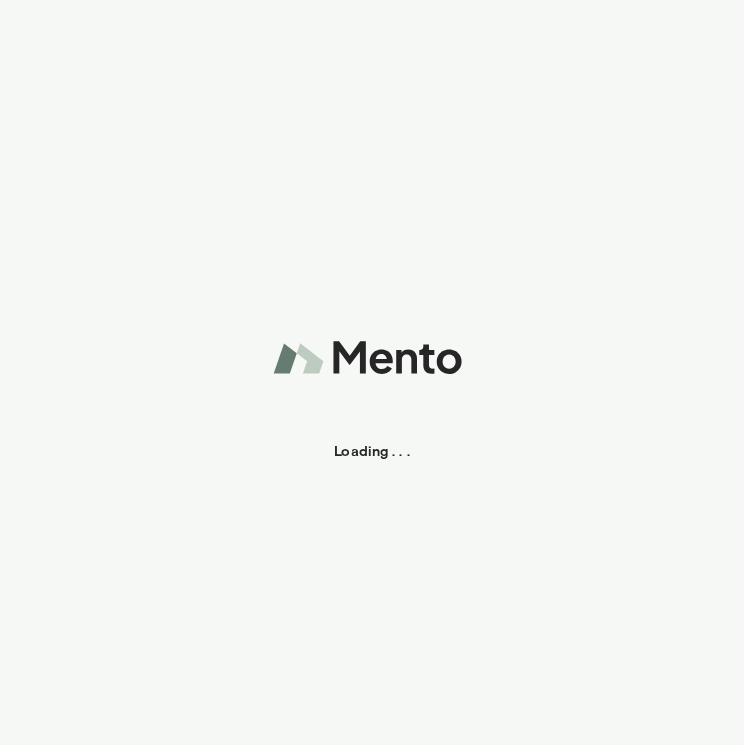 scroll, scrollTop: 0, scrollLeft: 0, axis: both 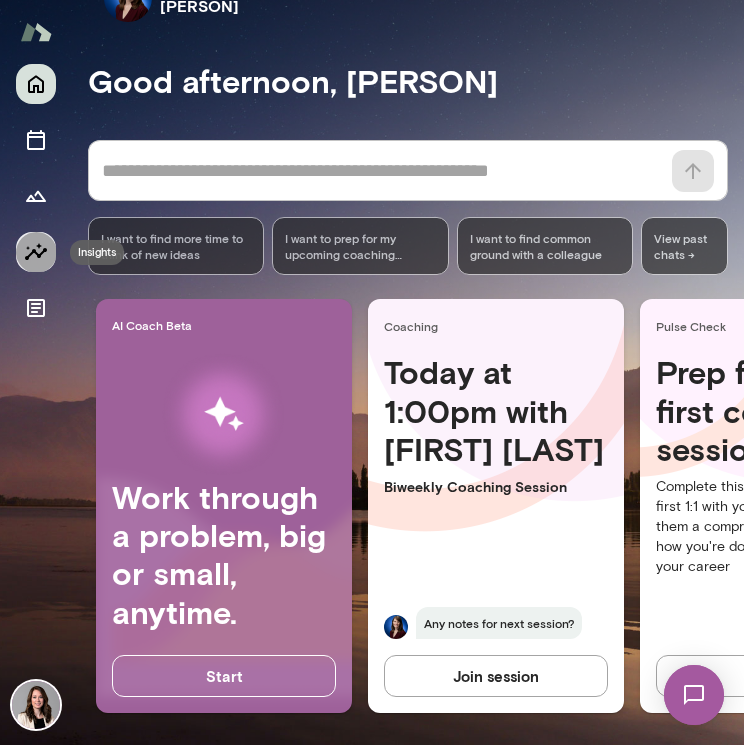 click 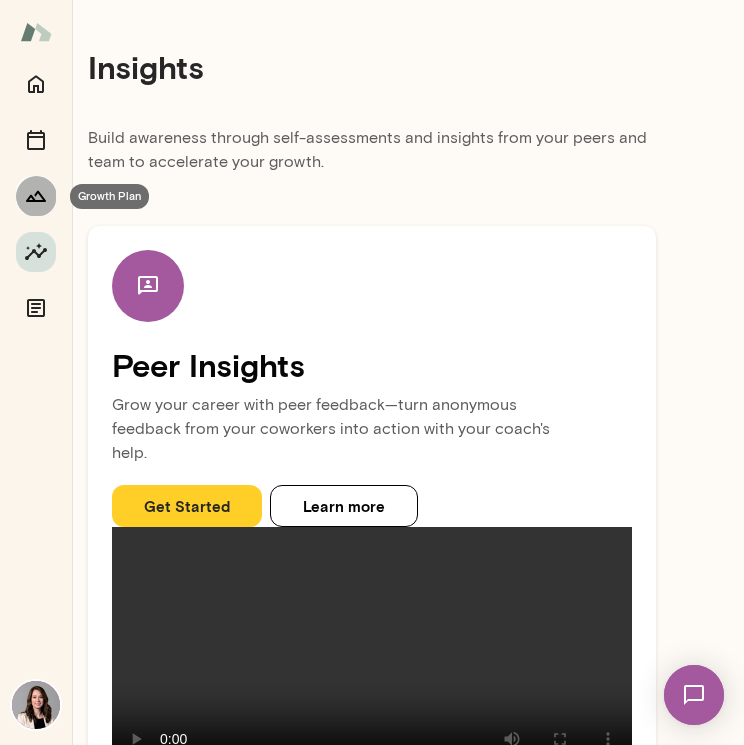 click 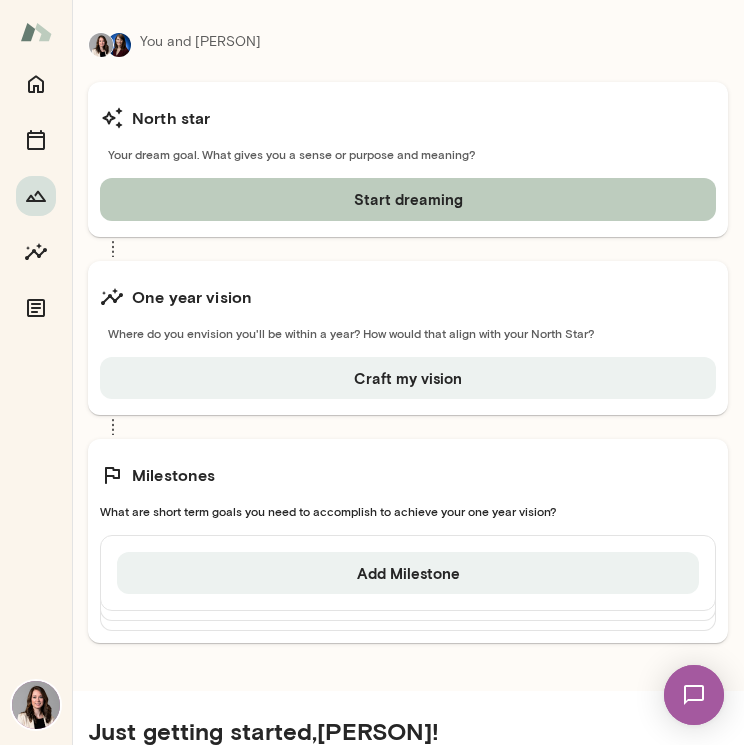 scroll, scrollTop: 0, scrollLeft: 0, axis: both 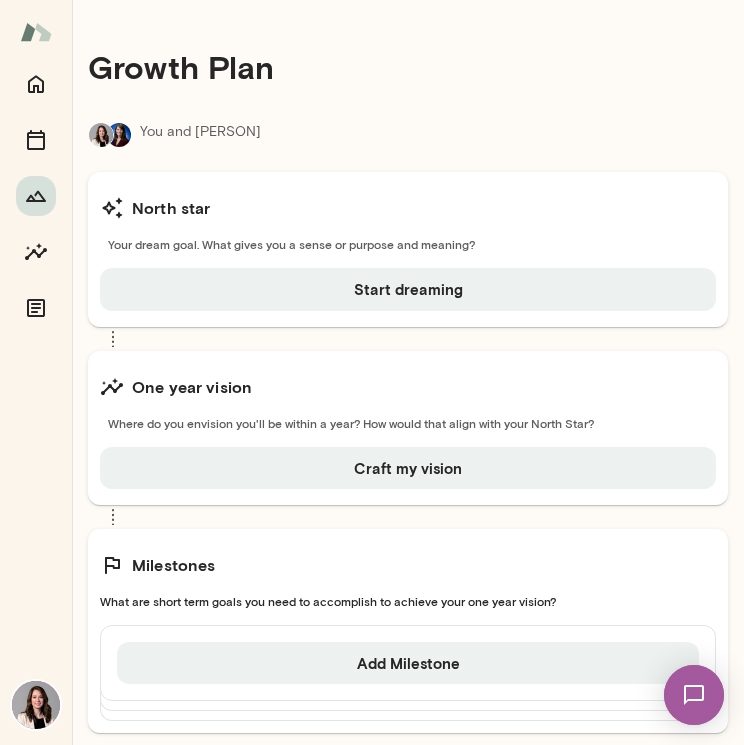 click at bounding box center (36, 404) 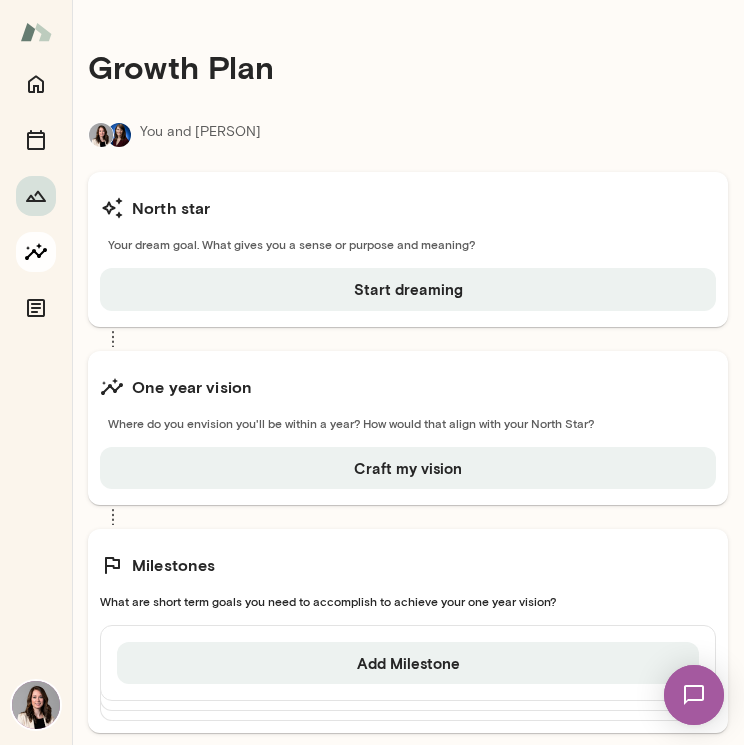 click 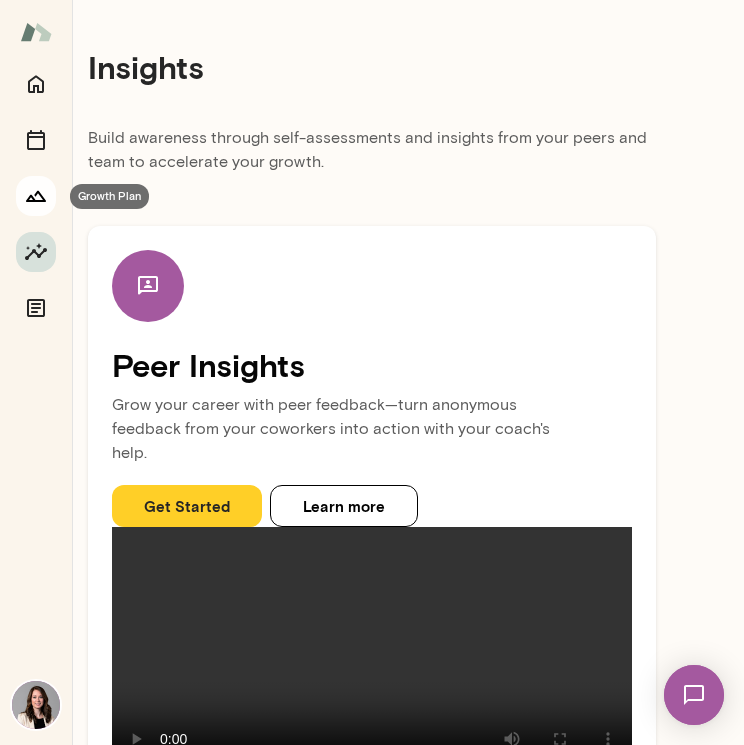 click 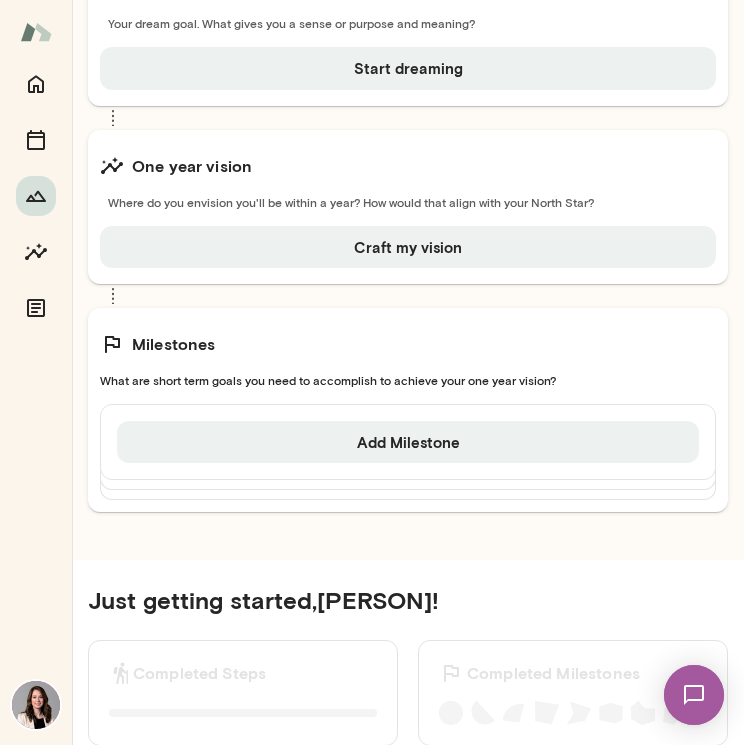 scroll, scrollTop: 0, scrollLeft: 0, axis: both 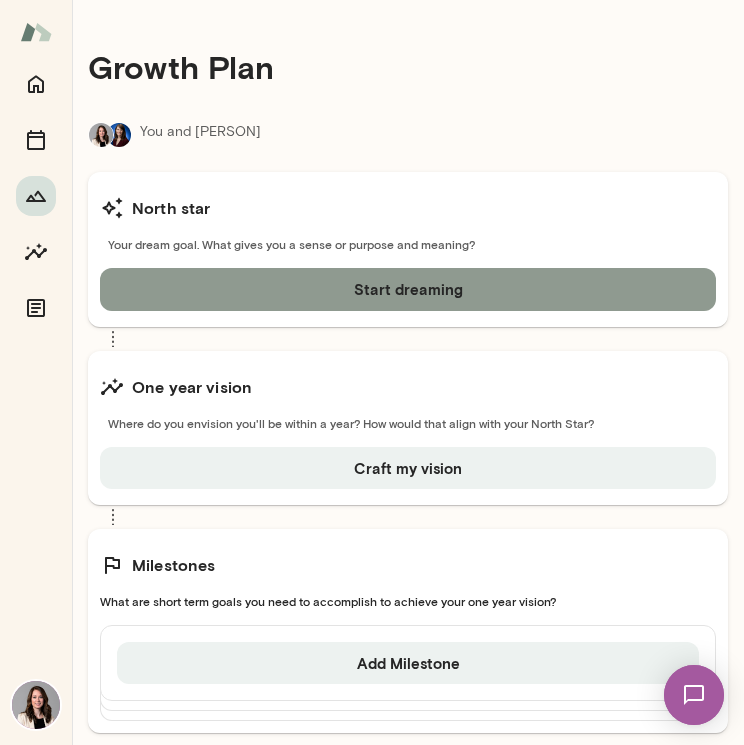 click on "Start dreaming" at bounding box center (408, 289) 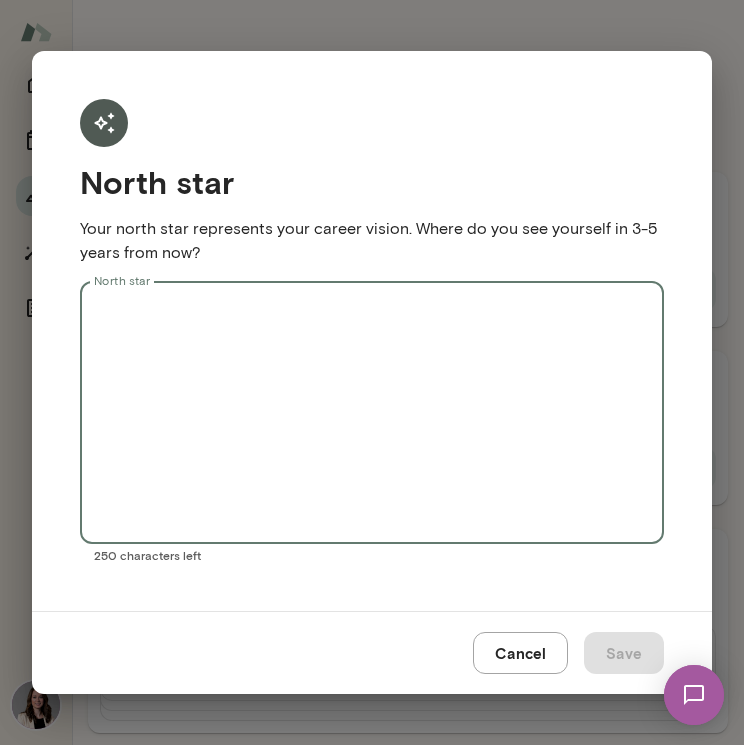 click on "North star" at bounding box center (372, 413) 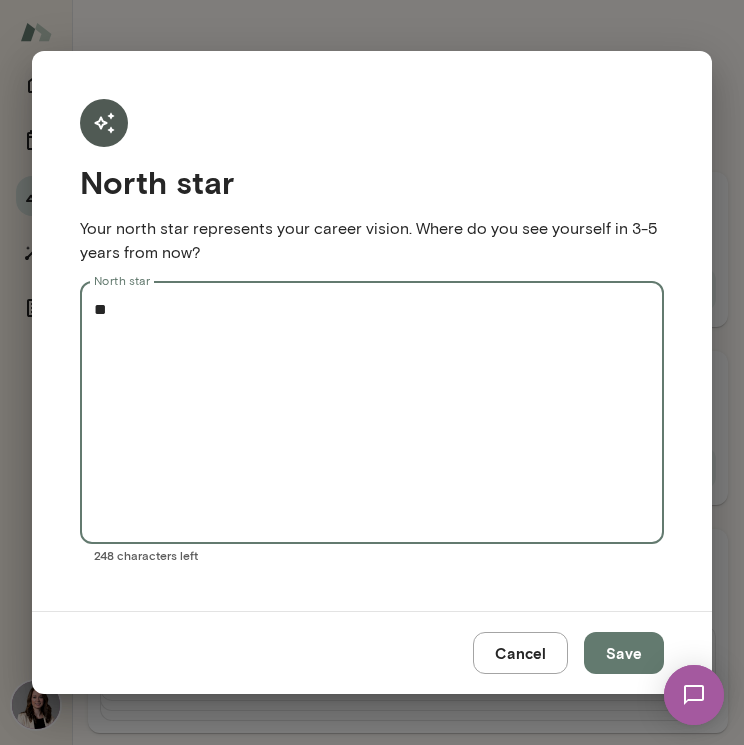 type on "*" 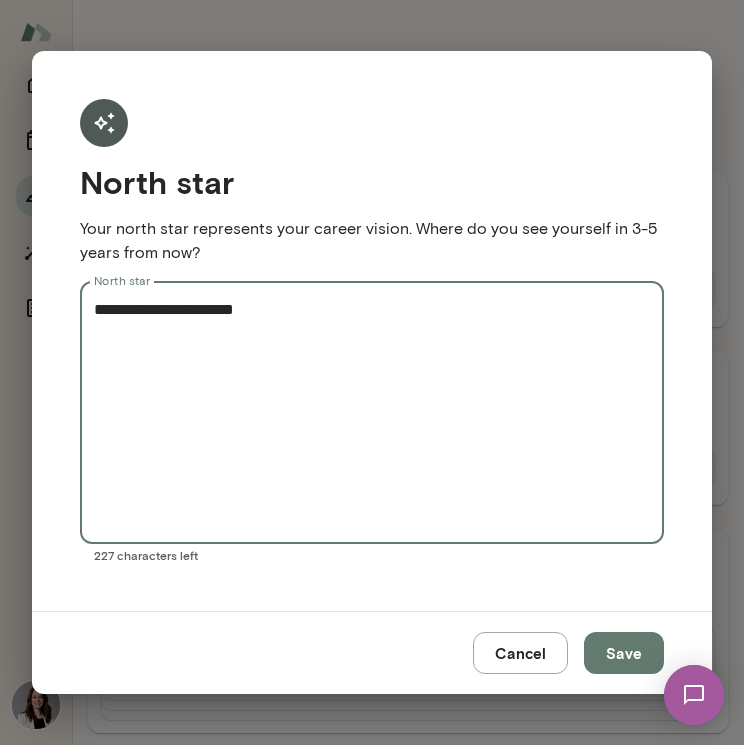 drag, startPoint x: 265, startPoint y: 314, endPoint x: 67, endPoint y: 302, distance: 198.3633 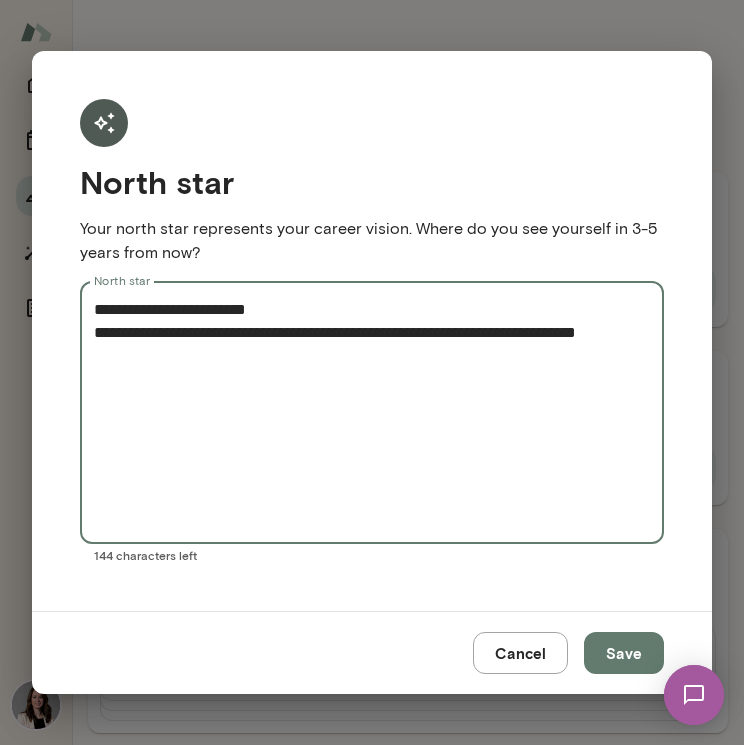 click on "**********" at bounding box center (372, 413) 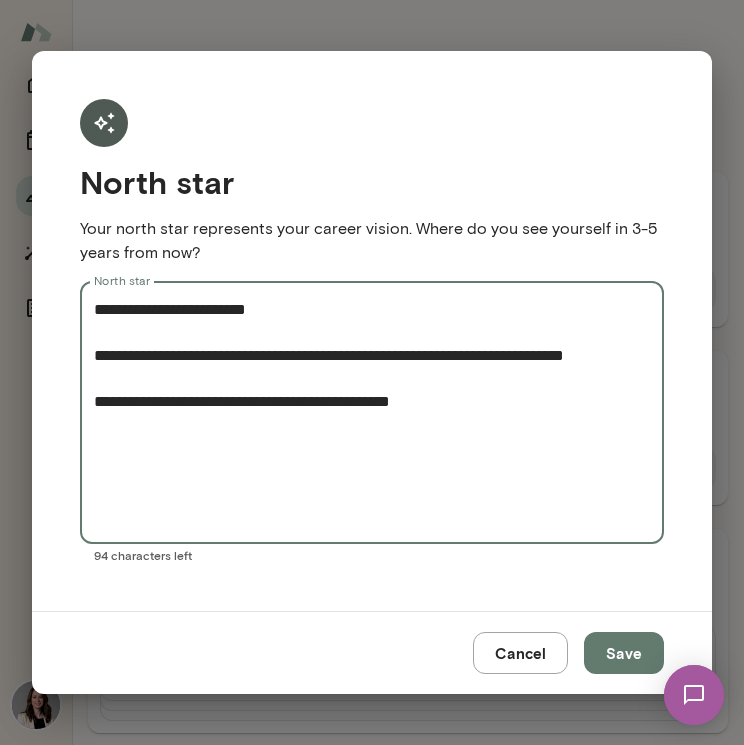 type on "**********" 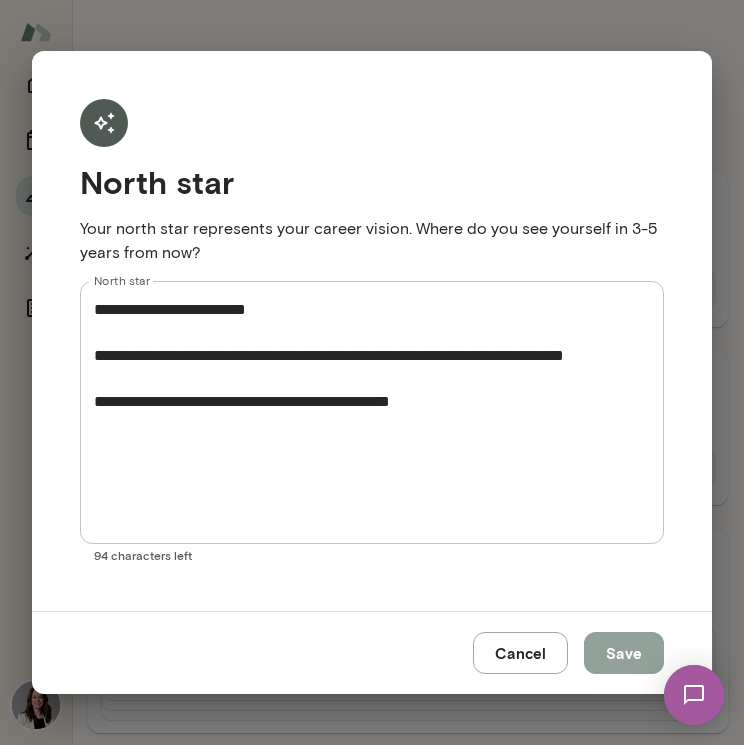 click on "Save" at bounding box center [624, 653] 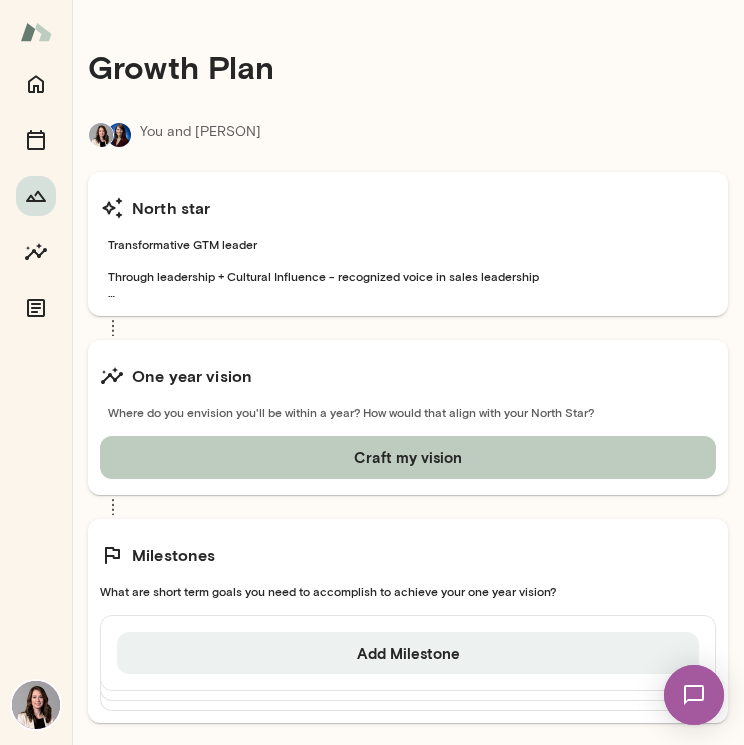 click on "Craft my vision" at bounding box center (408, 457) 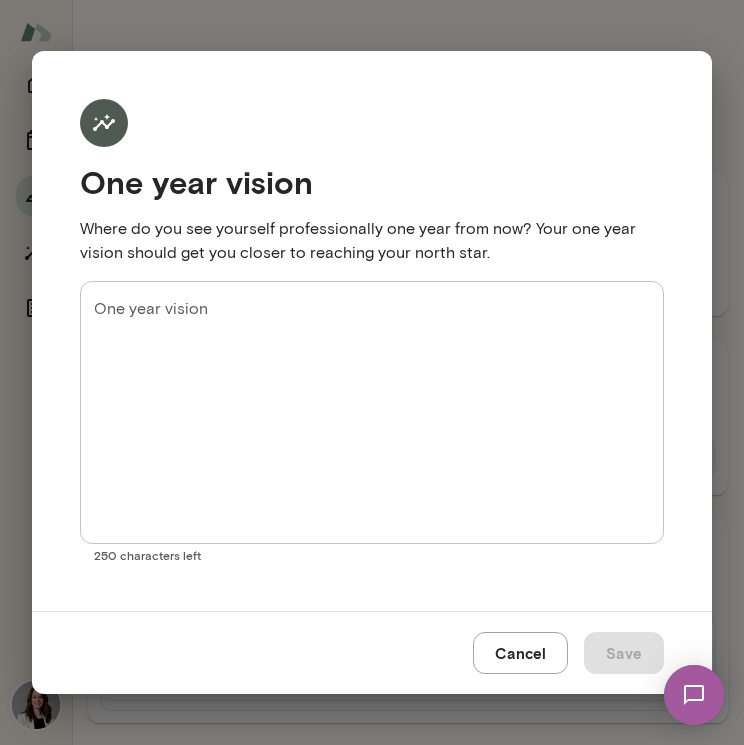 click on "One year vision" at bounding box center [372, 413] 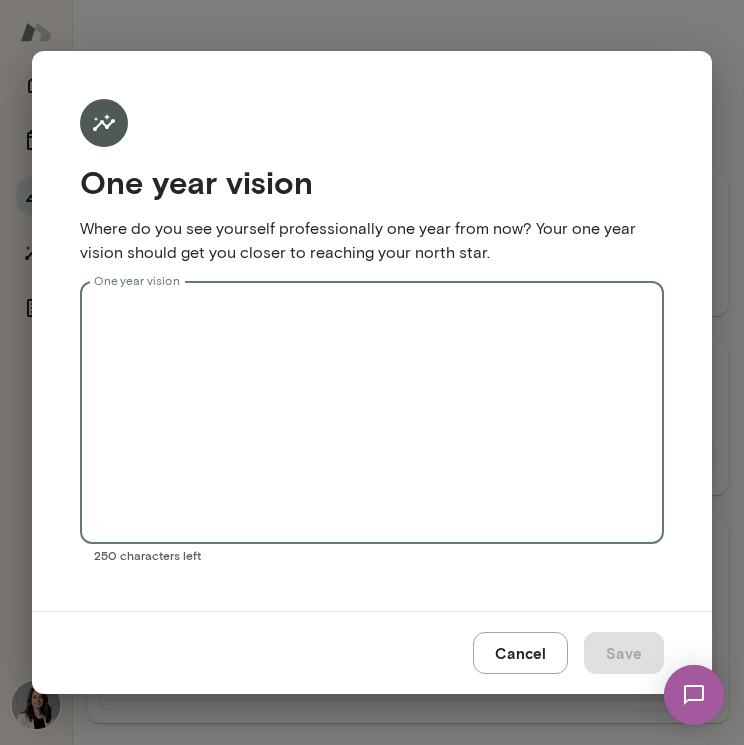 paste on "**********" 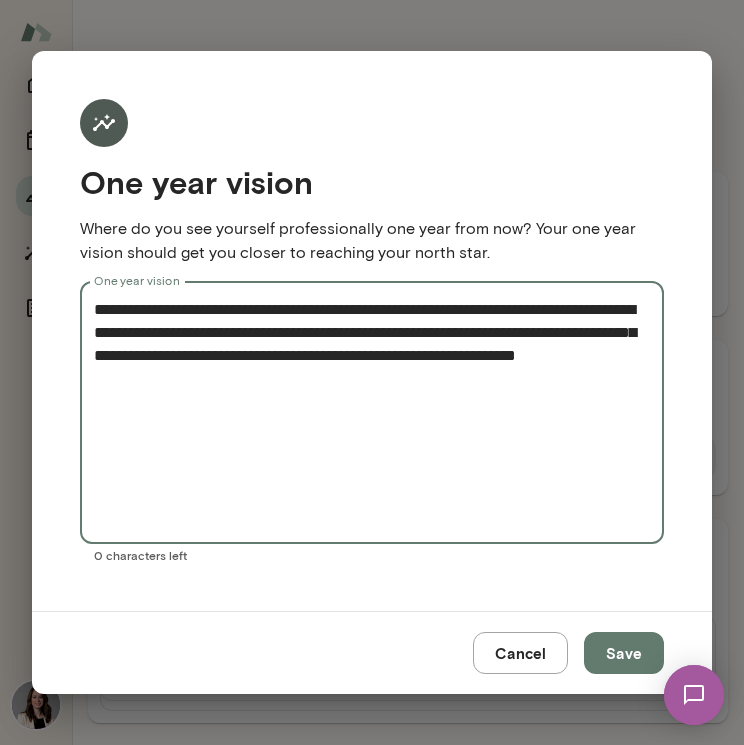 click on "**********" at bounding box center [372, 413] 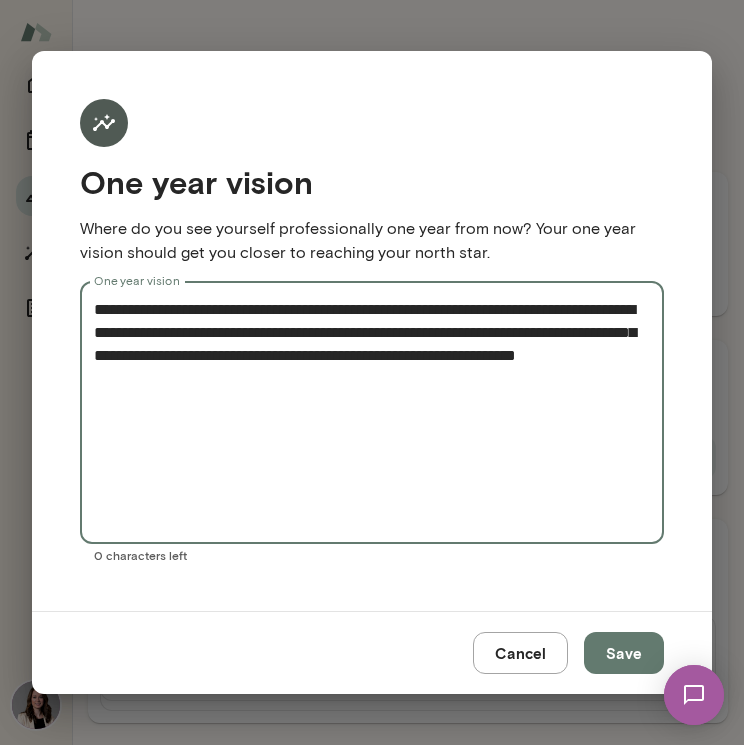 drag, startPoint x: 305, startPoint y: 306, endPoint x: 50, endPoint y: 307, distance: 255.00197 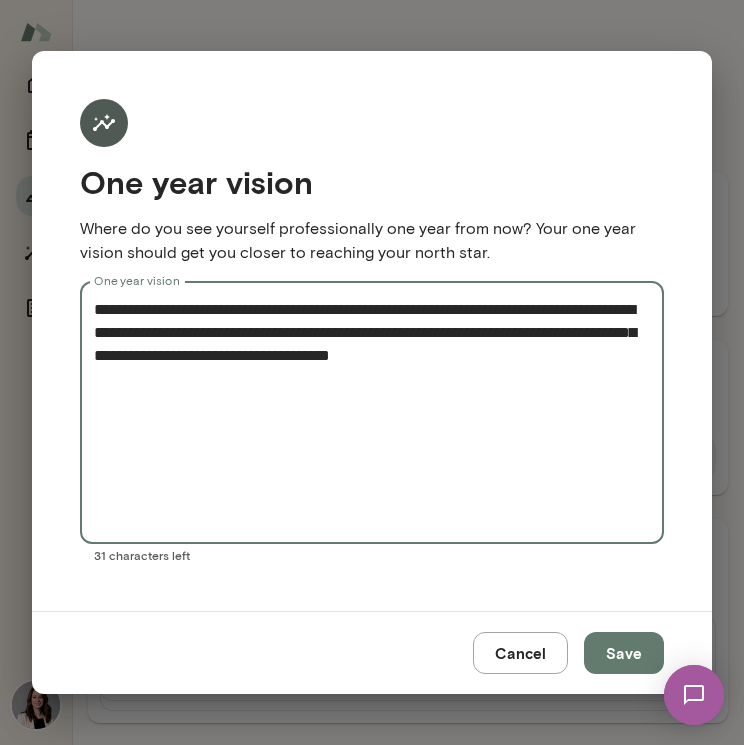 click on "**********" at bounding box center [372, 413] 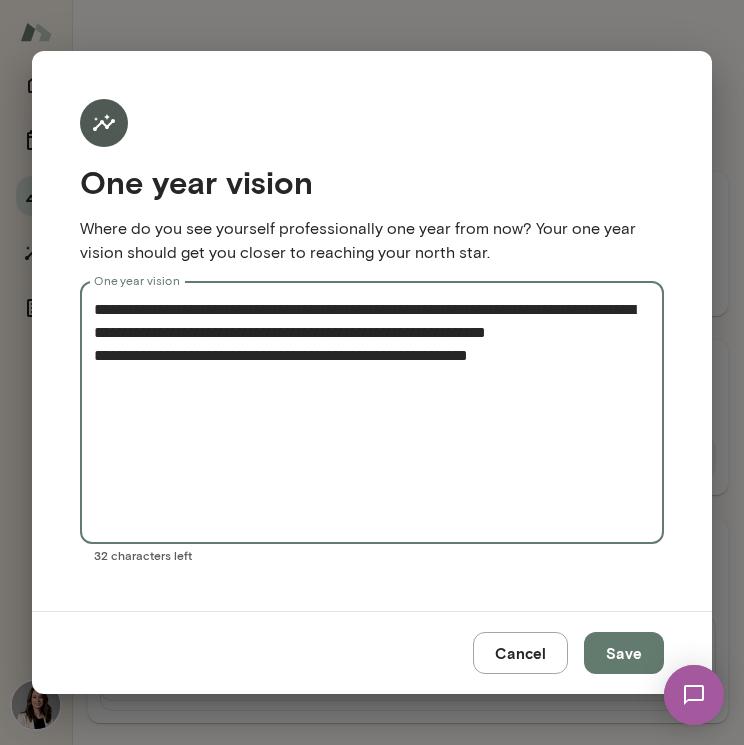 drag, startPoint x: 187, startPoint y: 375, endPoint x: 15, endPoint y: 365, distance: 172.29045 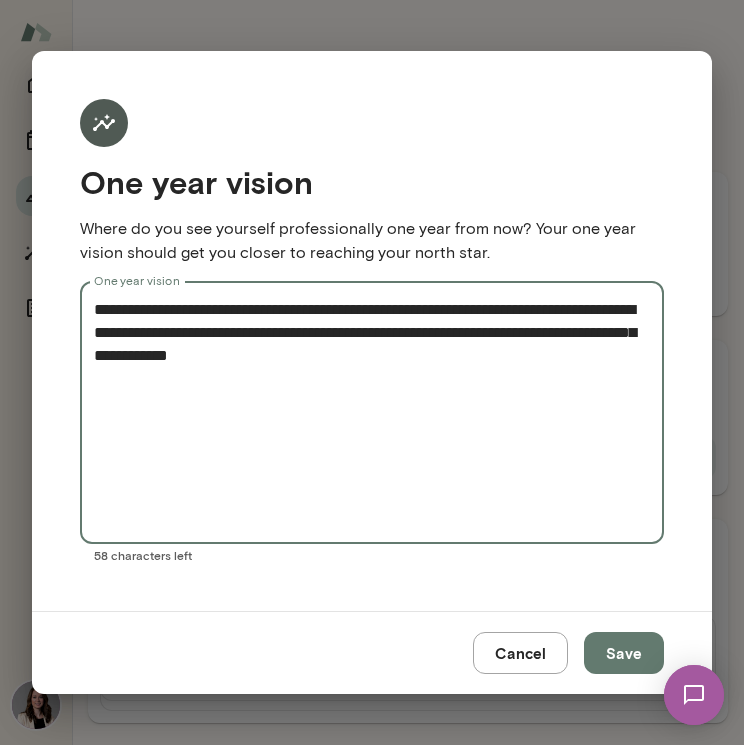 drag, startPoint x: 277, startPoint y: 355, endPoint x: 230, endPoint y: 354, distance: 47.010635 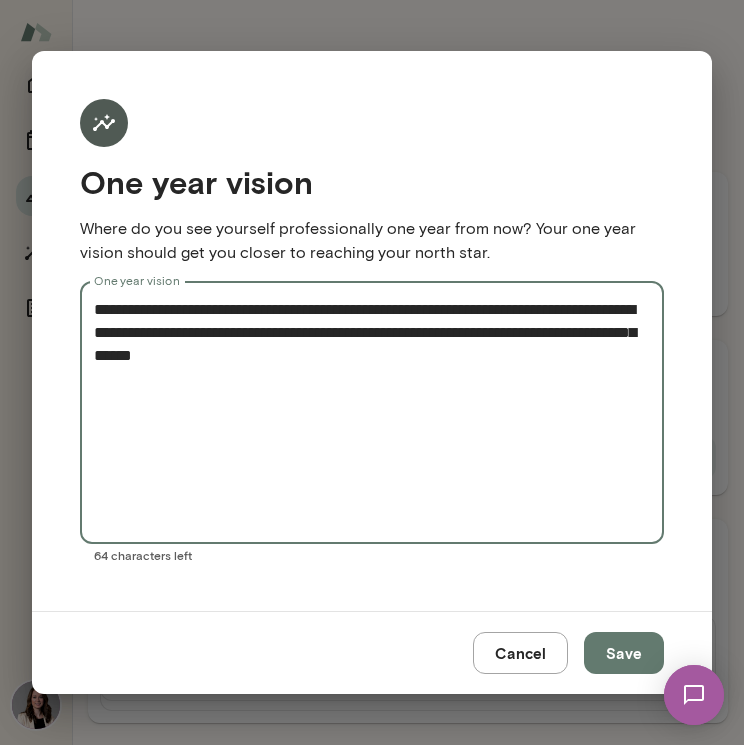 click on "**********" at bounding box center (372, 413) 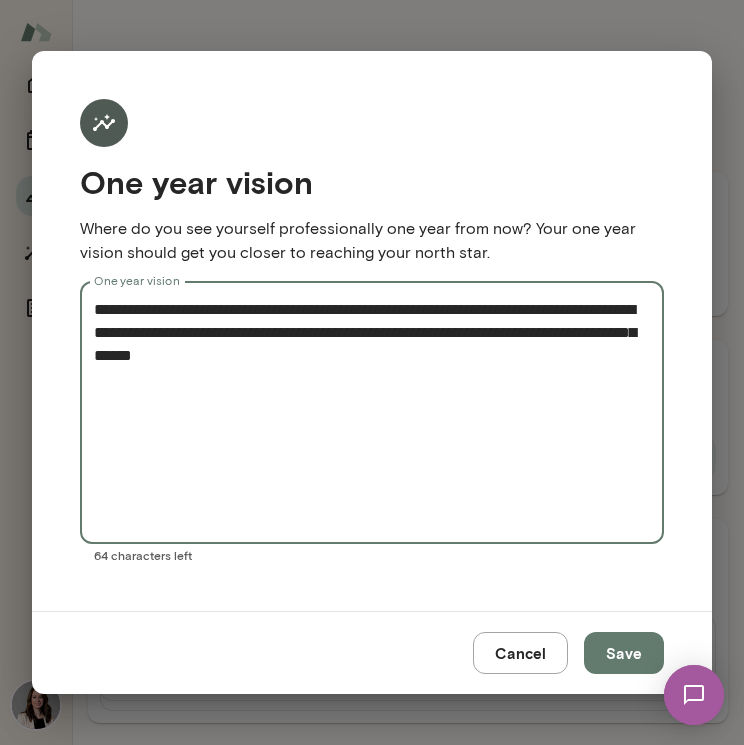 drag, startPoint x: 478, startPoint y: 373, endPoint x: -94, endPoint y: 239, distance: 587.48615 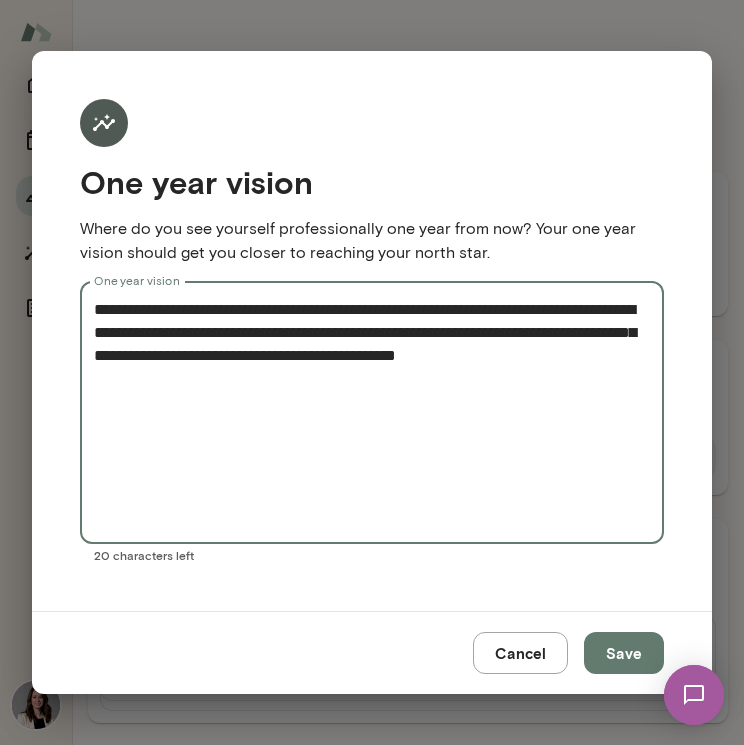 drag, startPoint x: 190, startPoint y: 306, endPoint x: -52, endPoint y: 258, distance: 246.71442 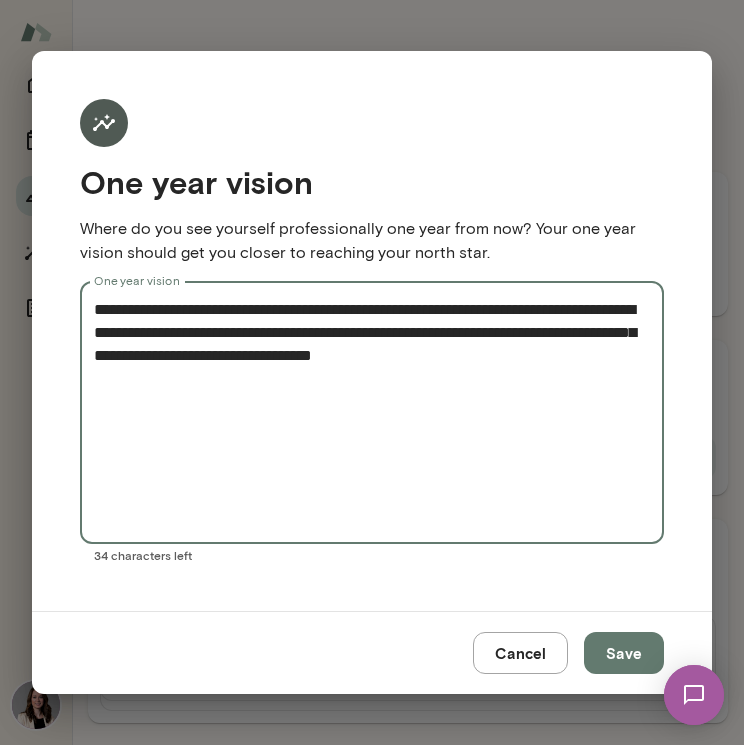 type on "**********" 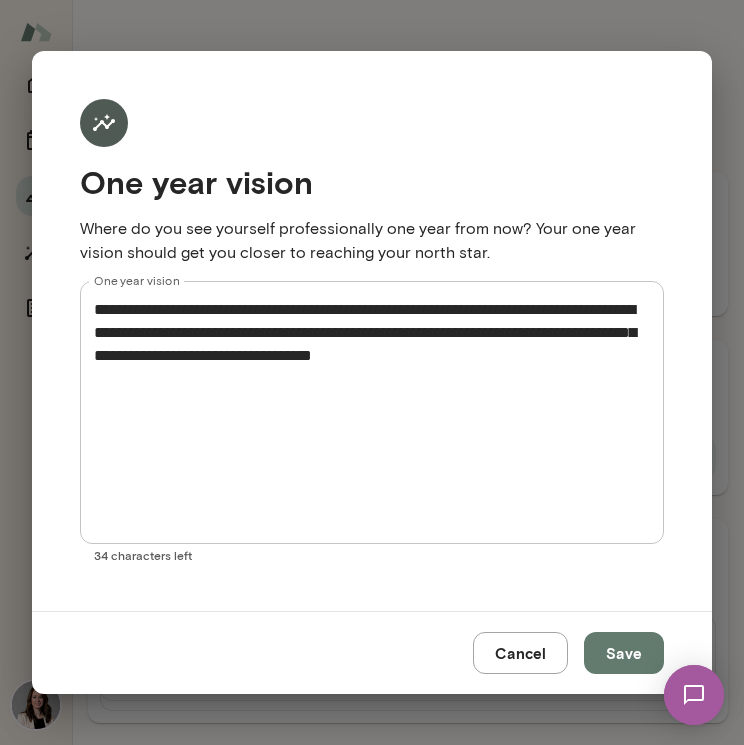 click on "Save" at bounding box center (624, 653) 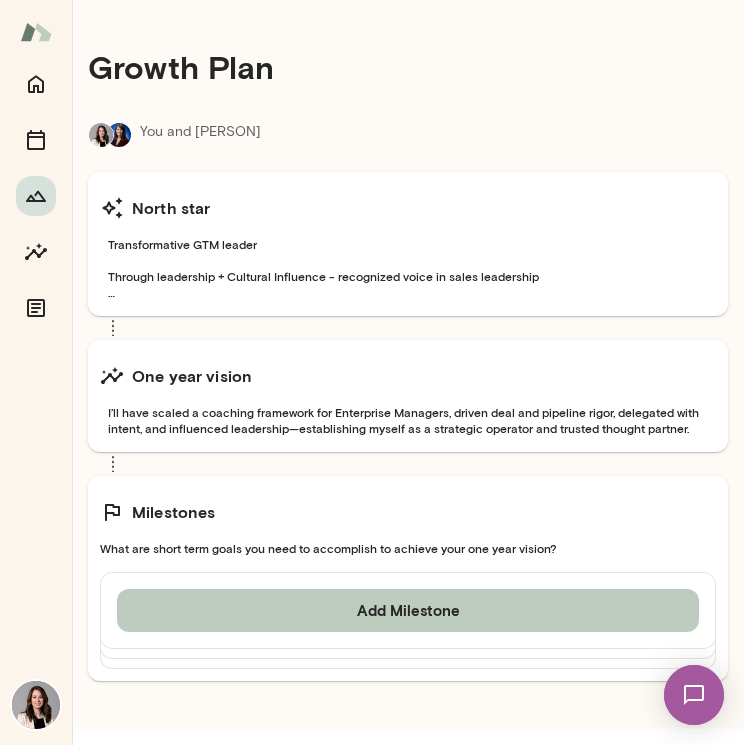 click on "Add Milestone" at bounding box center (408, 610) 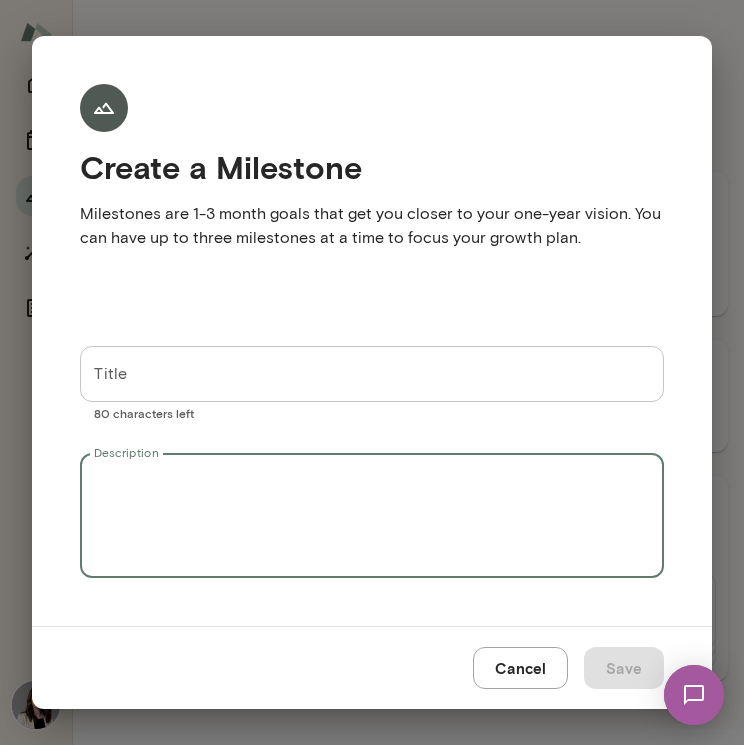 click on "Description" at bounding box center [372, 516] 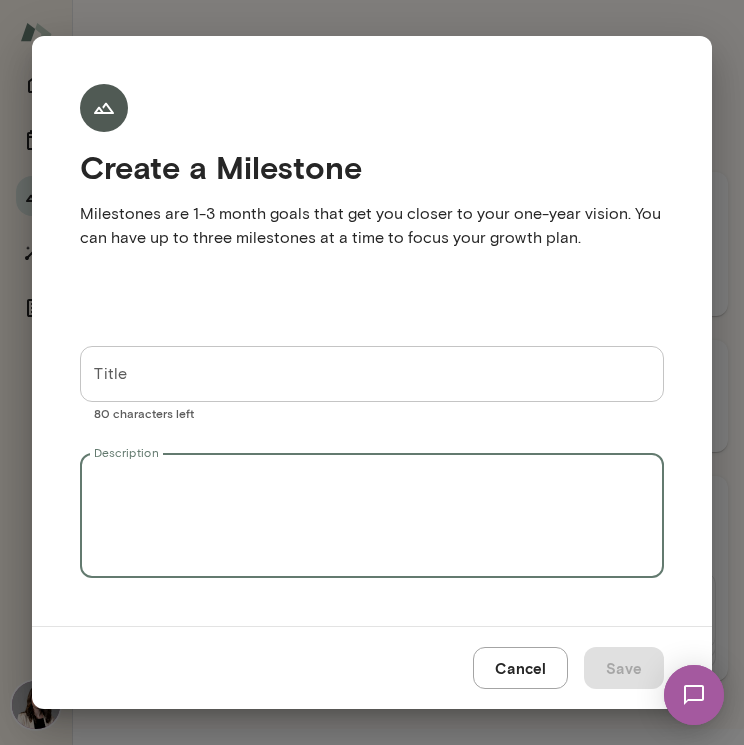click on "Description" at bounding box center (372, 516) 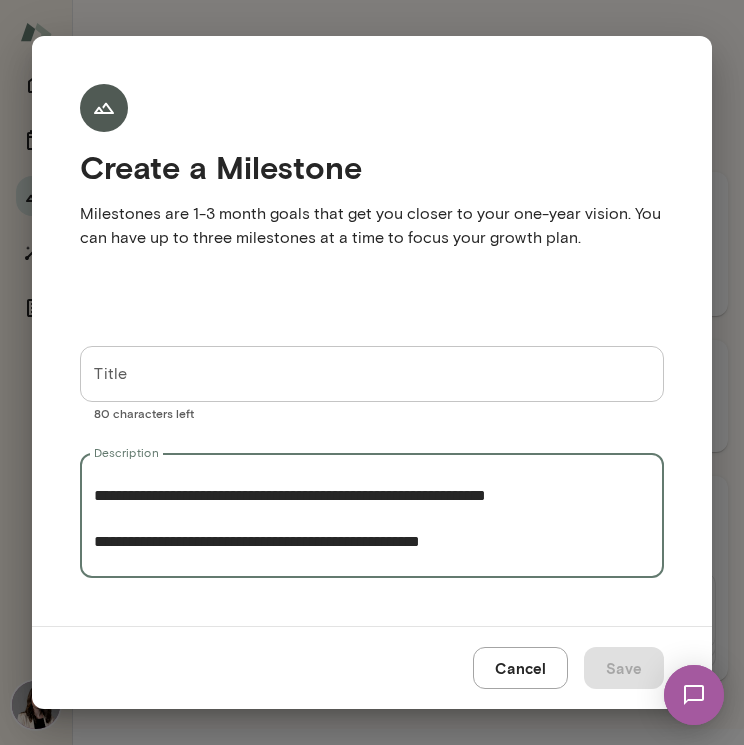 scroll, scrollTop: 0, scrollLeft: 0, axis: both 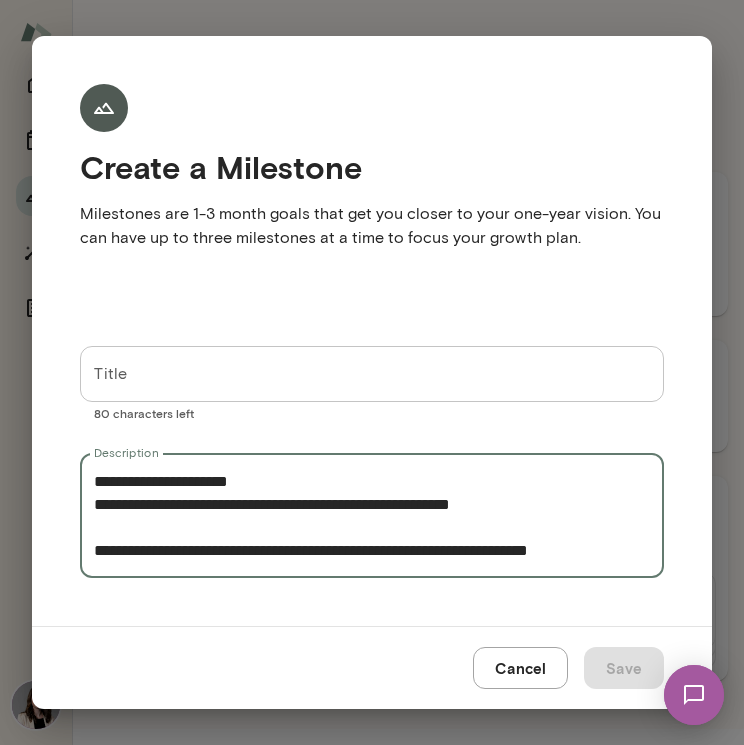 drag, startPoint x: 127, startPoint y: 479, endPoint x: 0, endPoint y: 458, distance: 128.72452 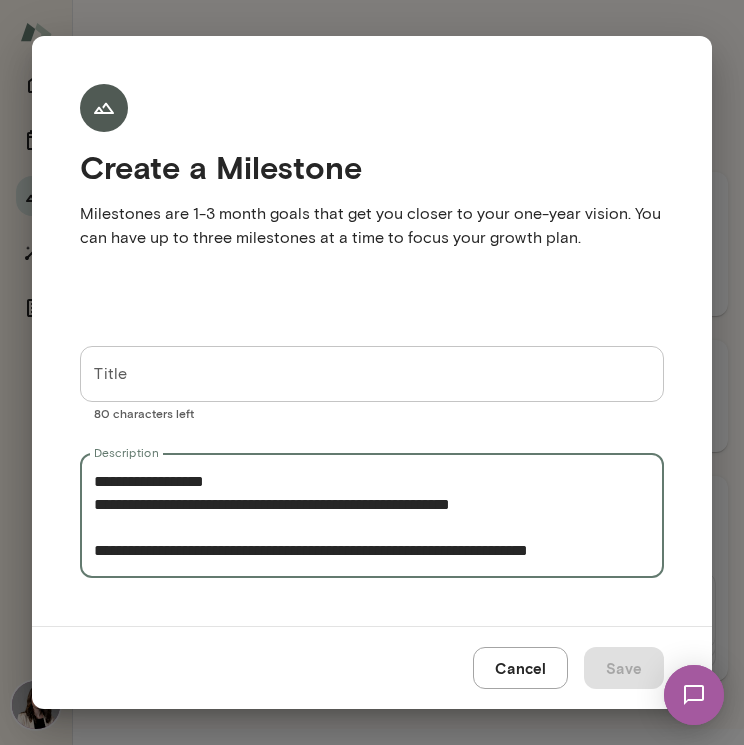 drag, startPoint x: 218, startPoint y: 475, endPoint x: 48, endPoint y: 458, distance: 170.84789 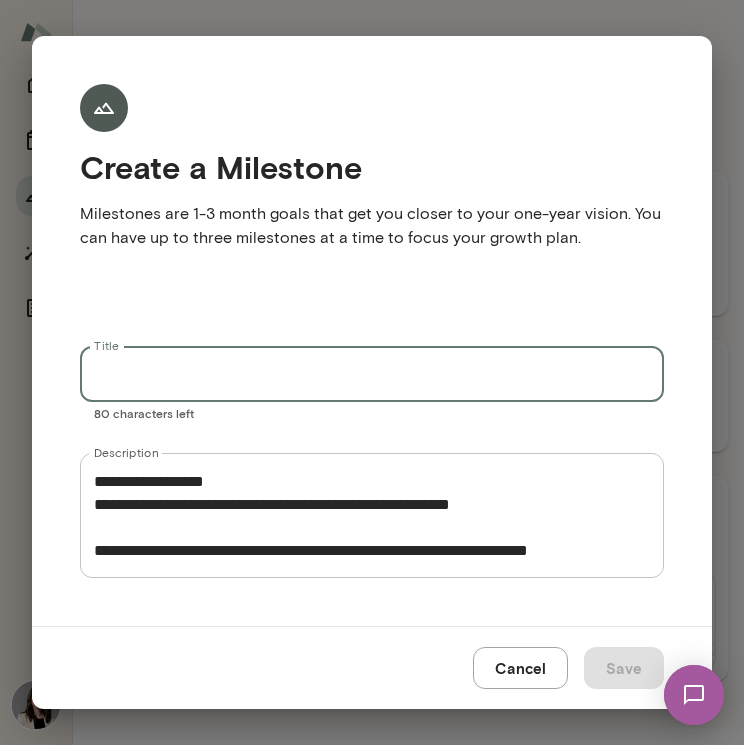 click on "Title" at bounding box center (372, 374) 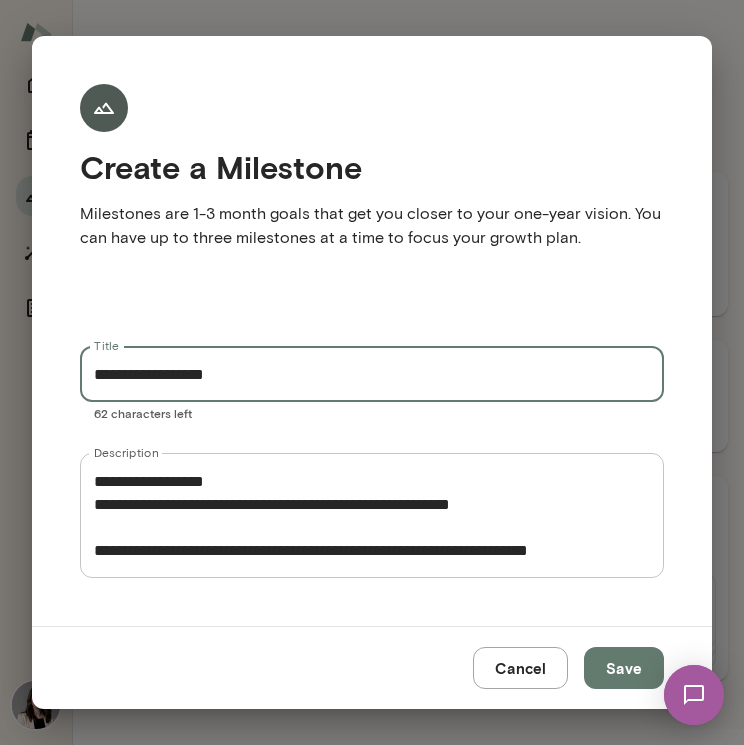 type on "**********" 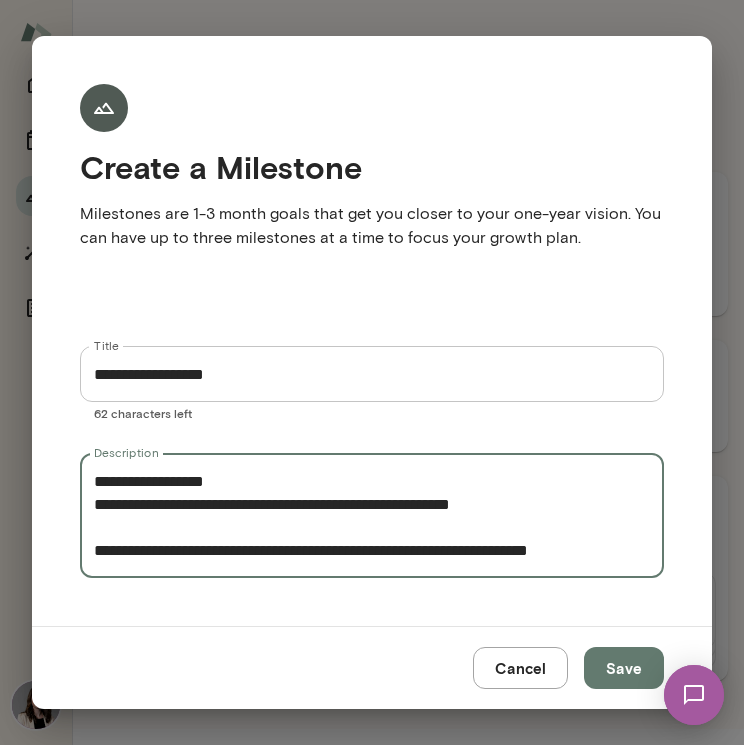 drag, startPoint x: 283, startPoint y: 477, endPoint x: -102, endPoint y: 445, distance: 386.32758 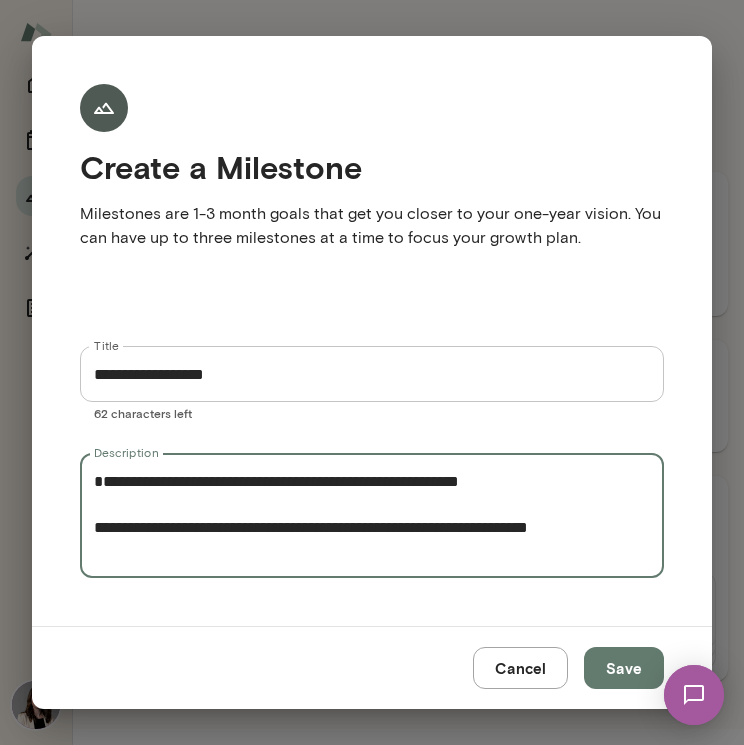 click on "Description" at bounding box center (372, 516) 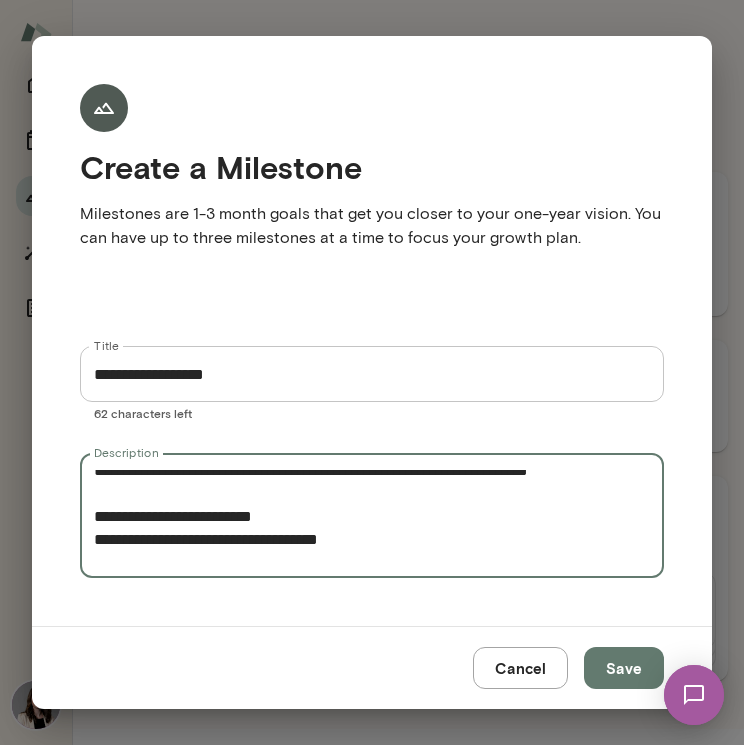 scroll, scrollTop: 151, scrollLeft: 0, axis: vertical 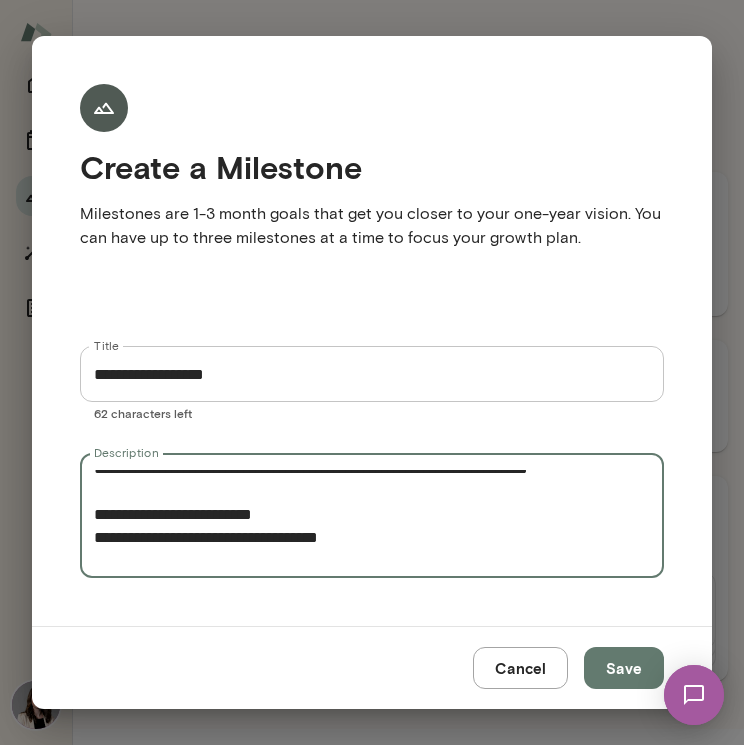 type on "**********" 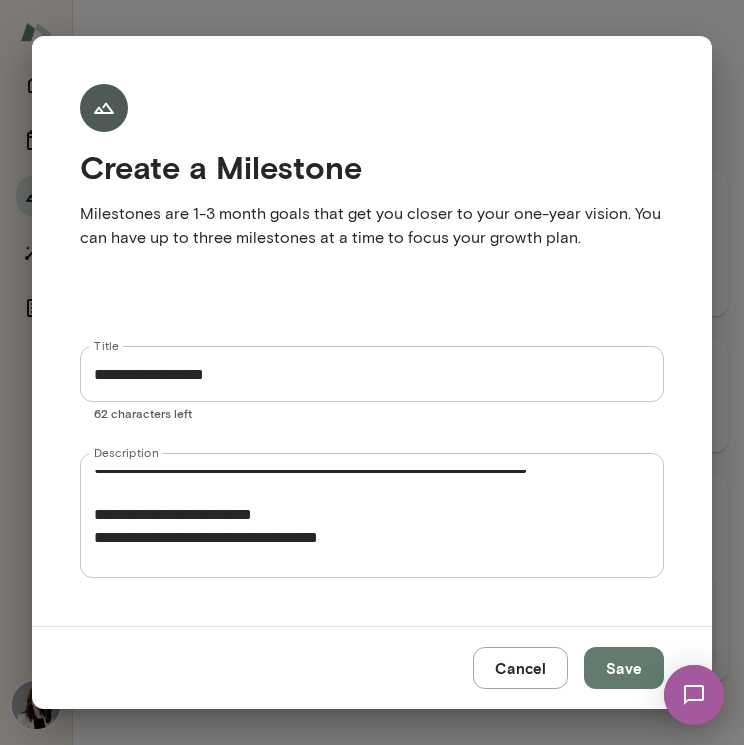 drag, startPoint x: 92, startPoint y: 513, endPoint x: 389, endPoint y: 534, distance: 297.7415 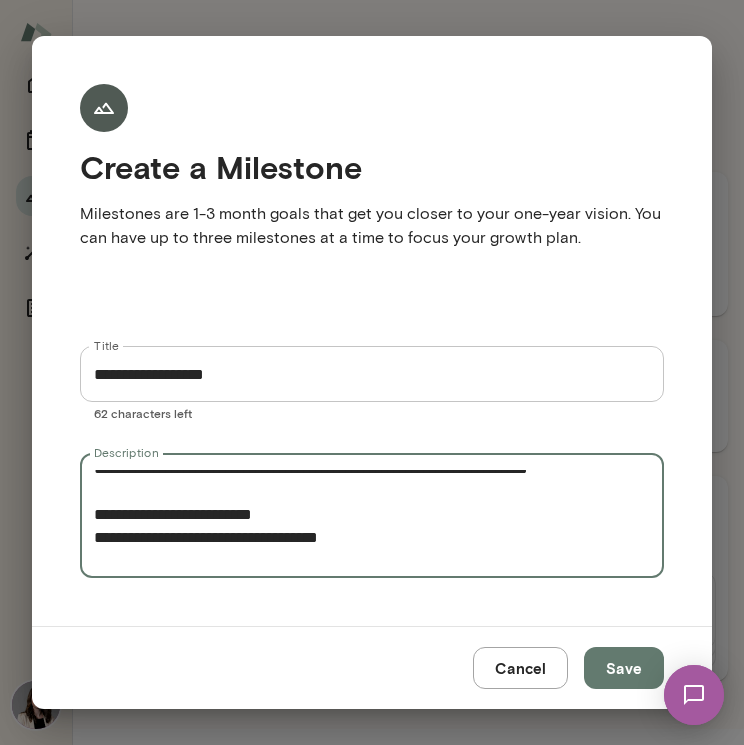 scroll, scrollTop: 0, scrollLeft: 0, axis: both 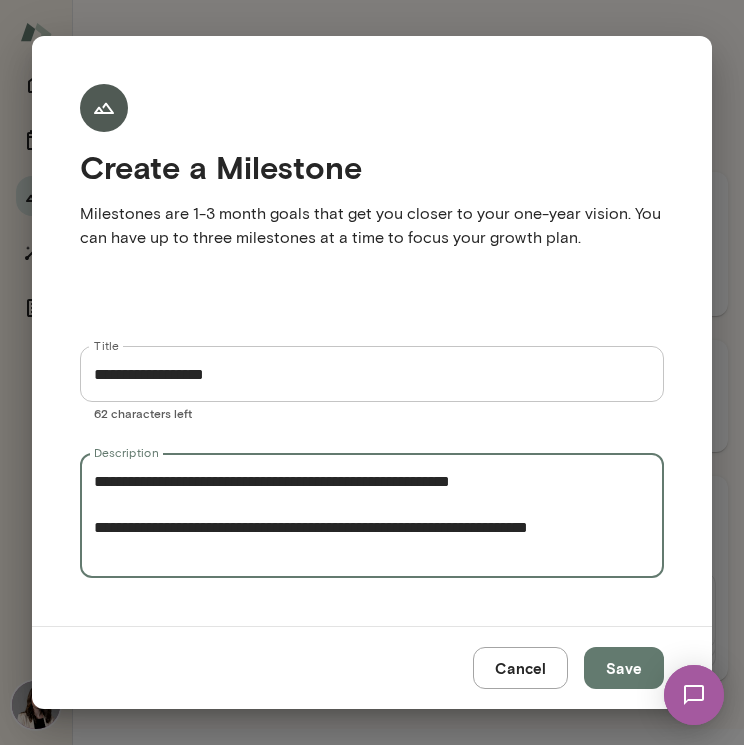 drag, startPoint x: 388, startPoint y: 534, endPoint x: 372, endPoint y: 534, distance: 16 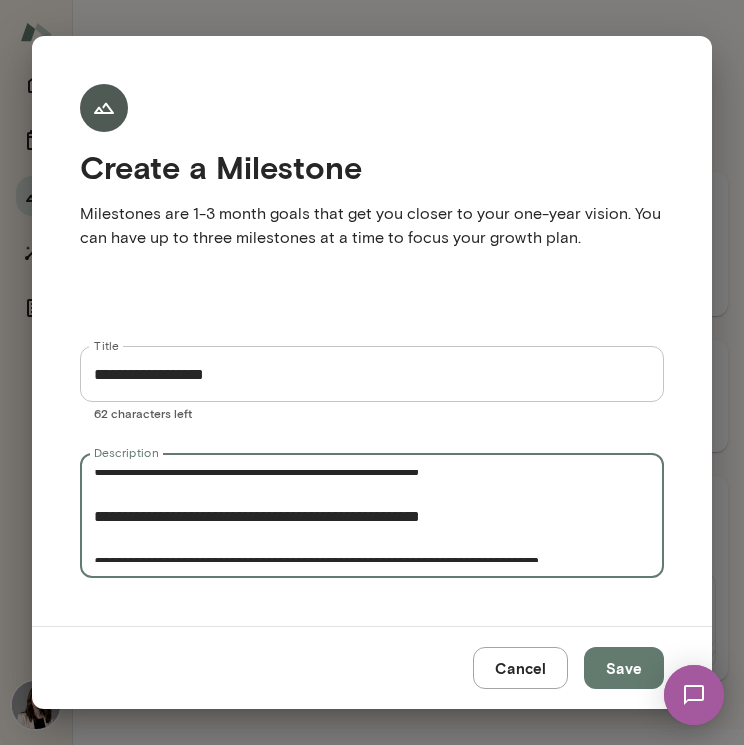 scroll, scrollTop: 713, scrollLeft: 0, axis: vertical 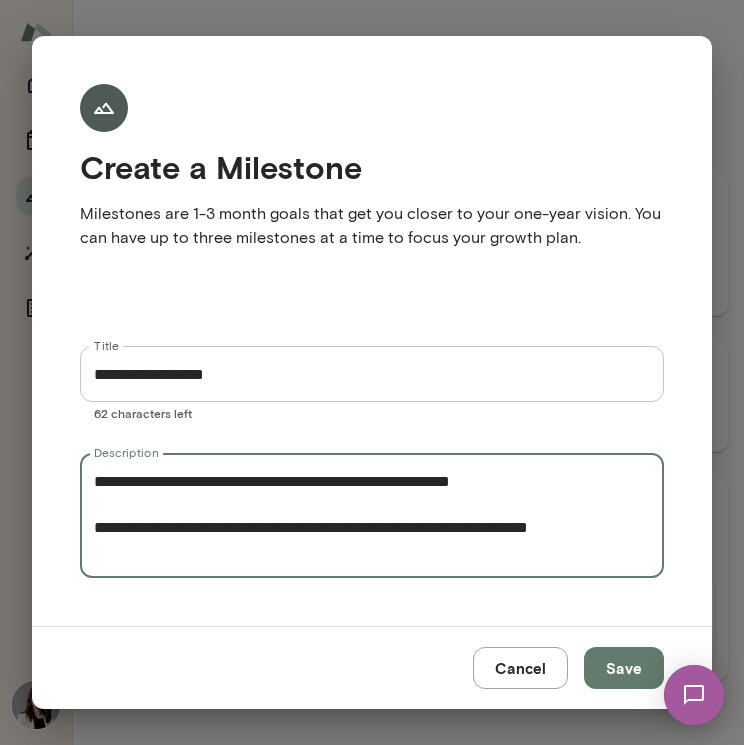 drag, startPoint x: 368, startPoint y: 500, endPoint x: 72, endPoint y: 467, distance: 297.83383 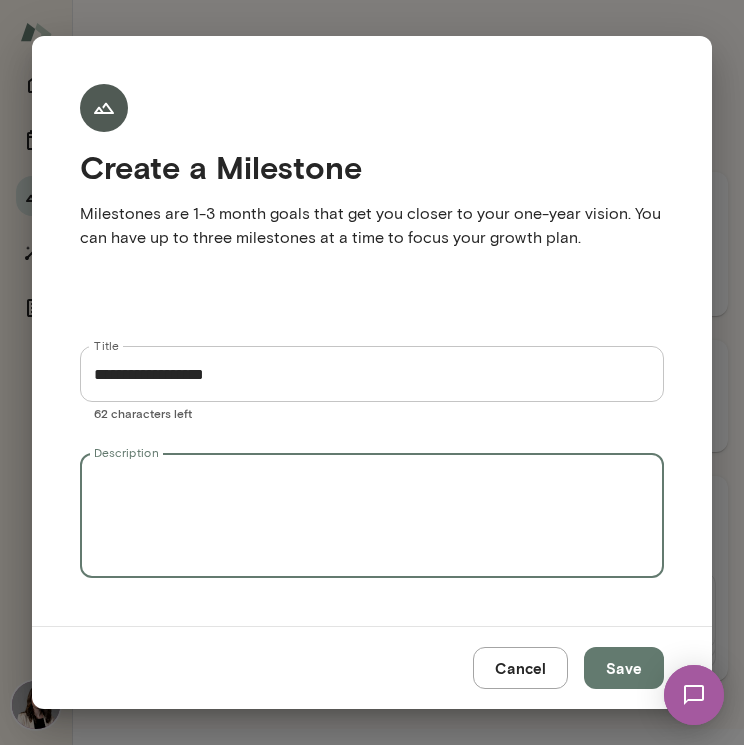 paste on "**********" 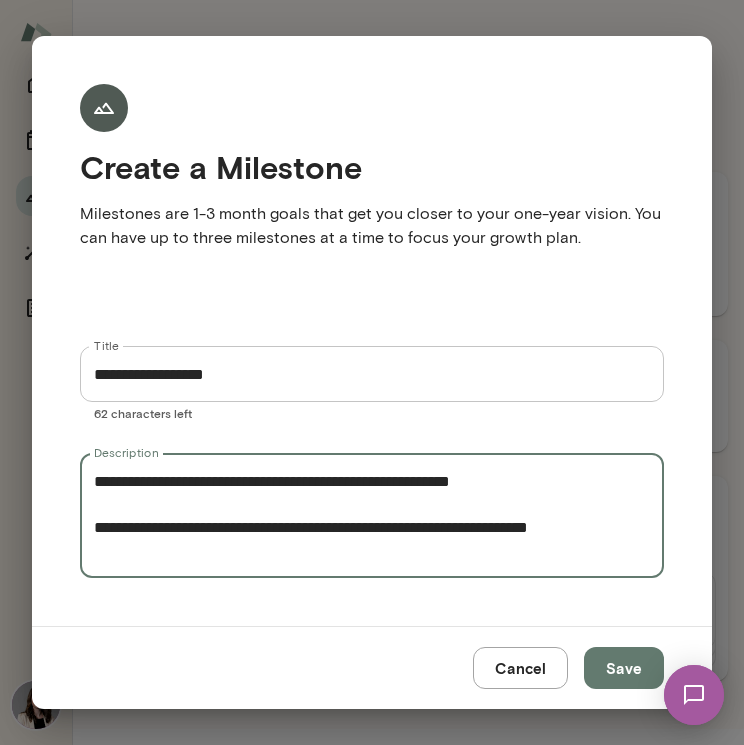 scroll, scrollTop: 67, scrollLeft: 0, axis: vertical 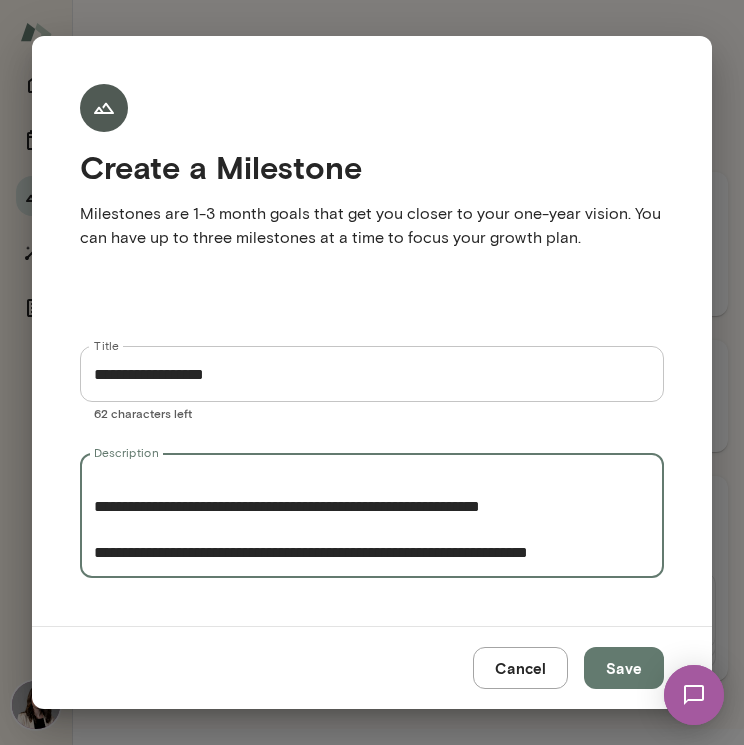 click on "**********" at bounding box center (372, 516) 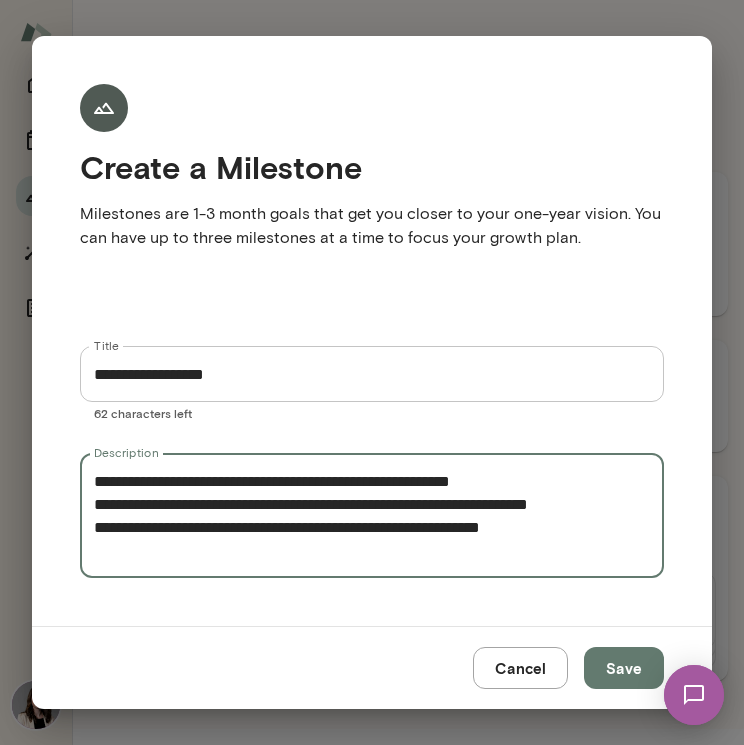 scroll, scrollTop: 23, scrollLeft: 0, axis: vertical 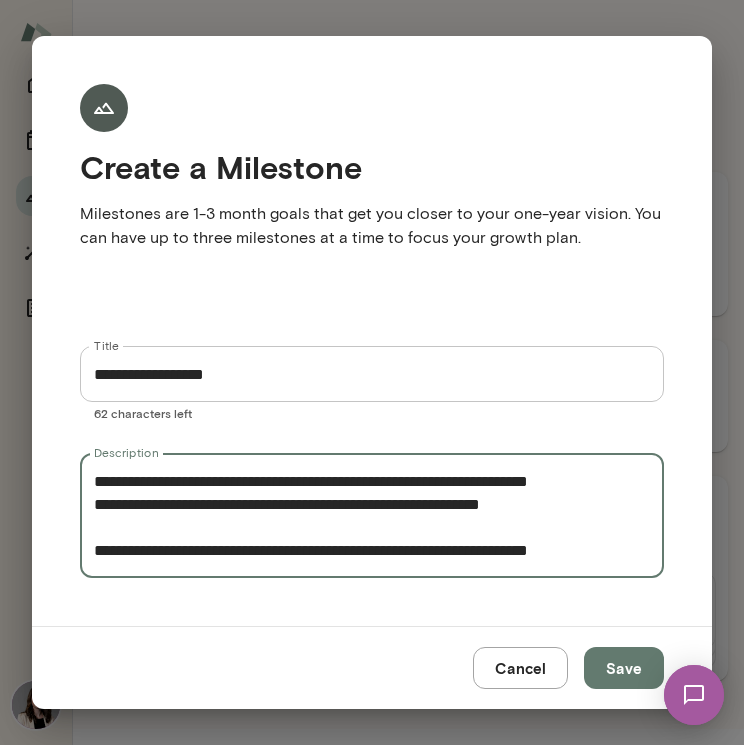 drag, startPoint x: 92, startPoint y: 552, endPoint x: 102, endPoint y: 551, distance: 10.049875 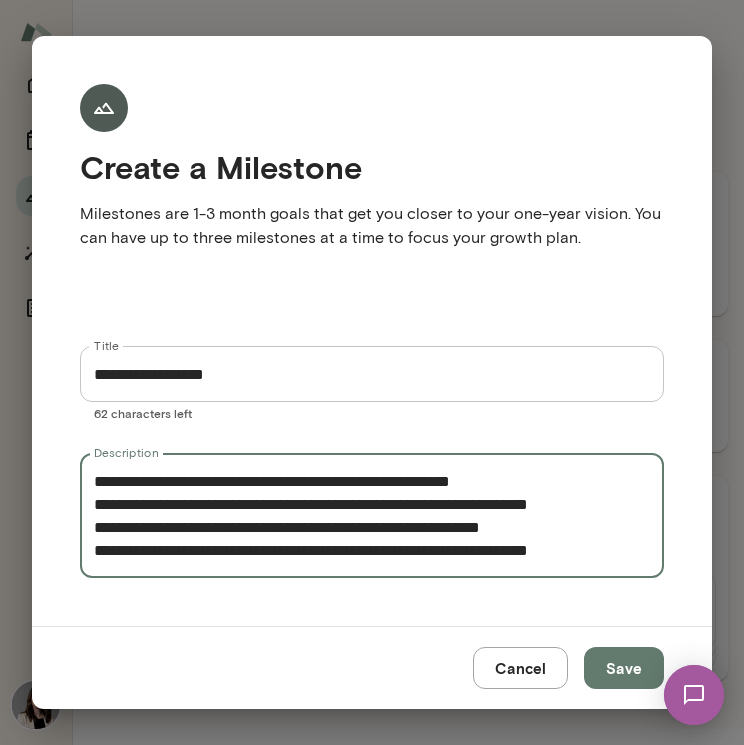 scroll, scrollTop: 0, scrollLeft: 0, axis: both 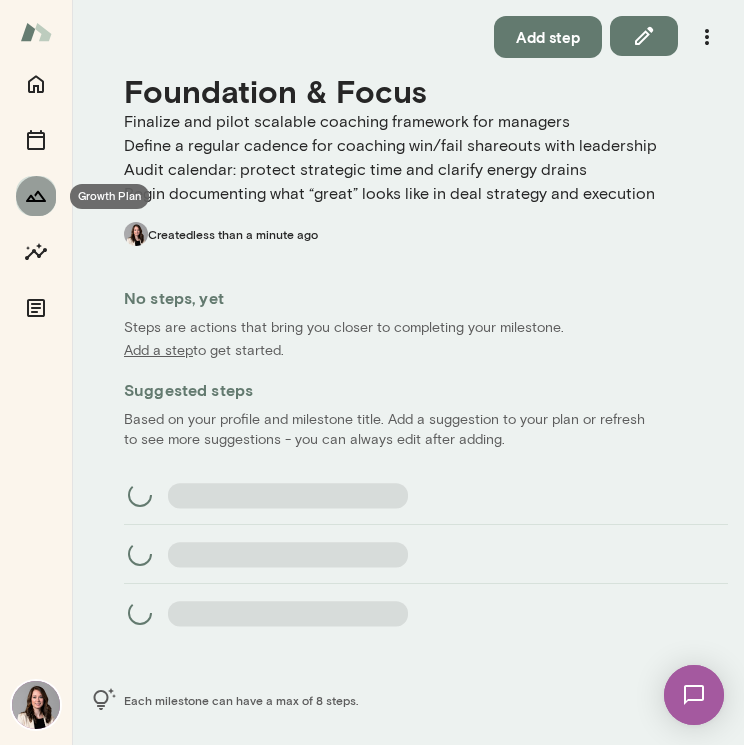 click 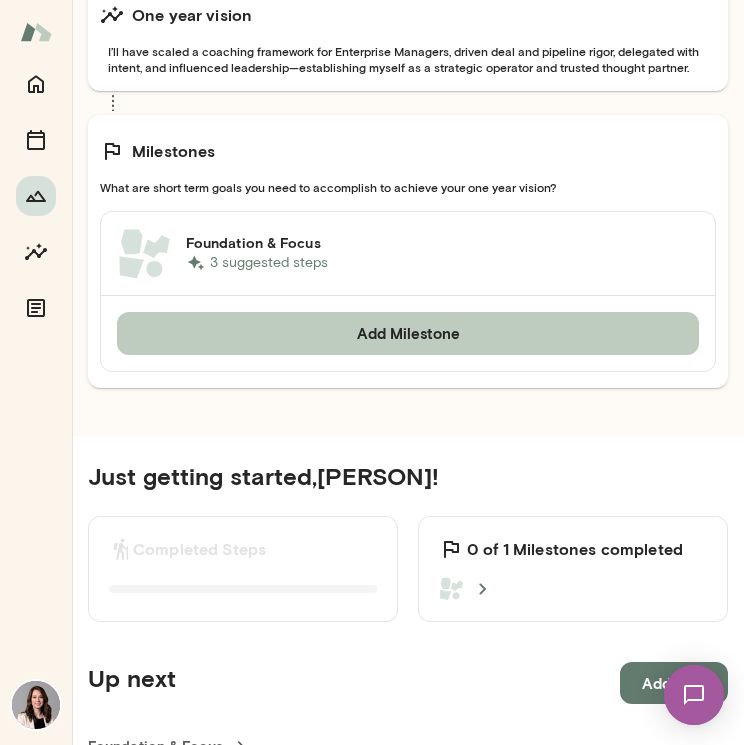 scroll, scrollTop: 355, scrollLeft: 0, axis: vertical 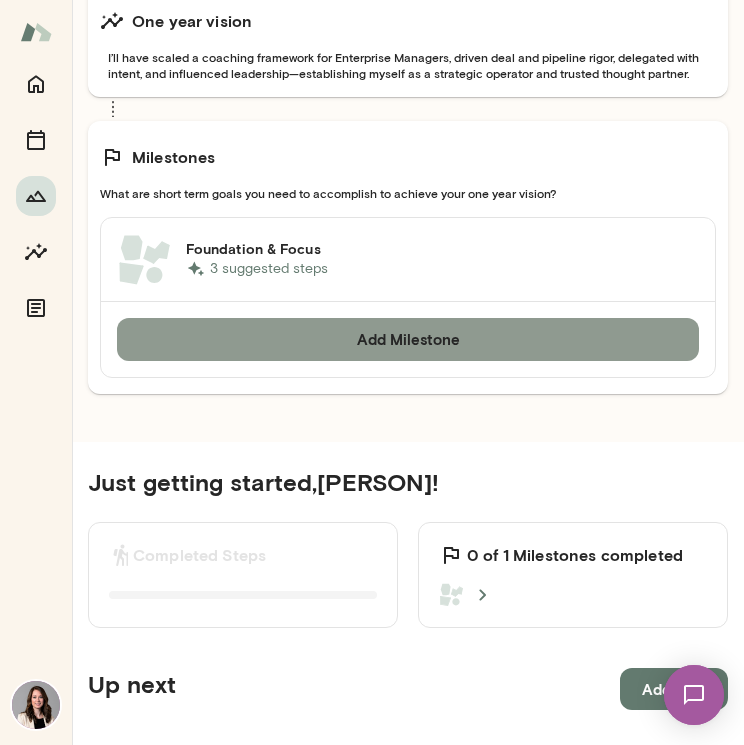 click on "Add Milestone" at bounding box center (408, 339) 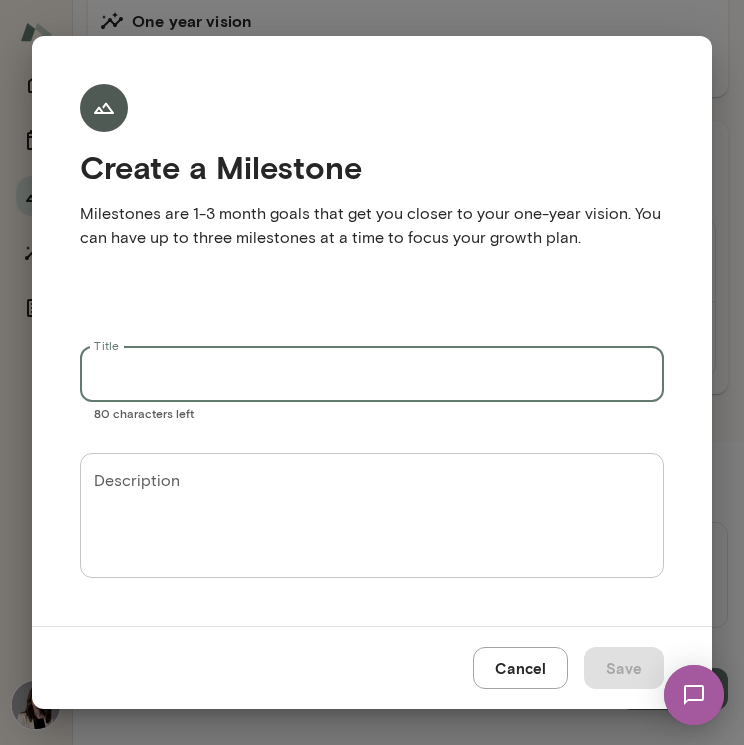 drag, startPoint x: 242, startPoint y: 373, endPoint x: 219, endPoint y: 373, distance: 23 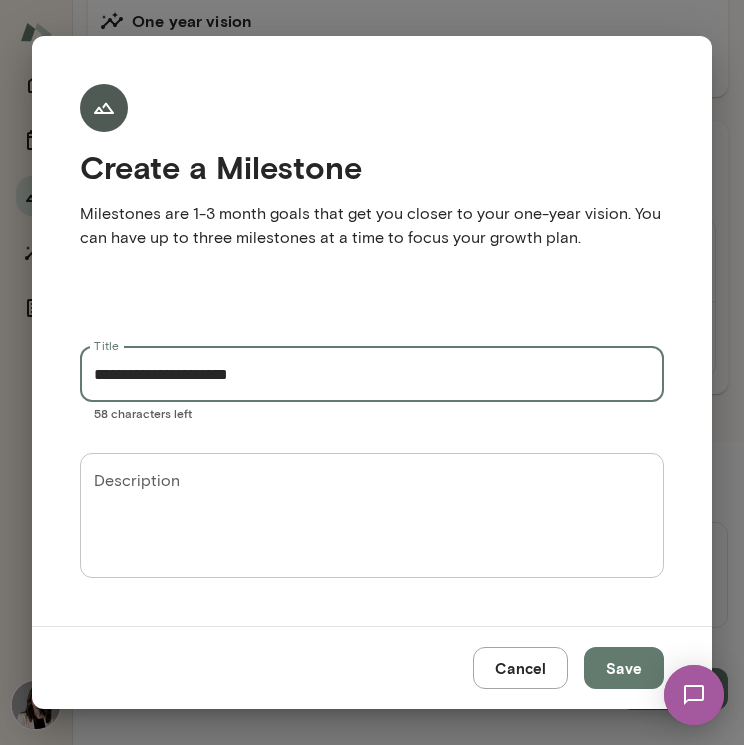 type on "**********" 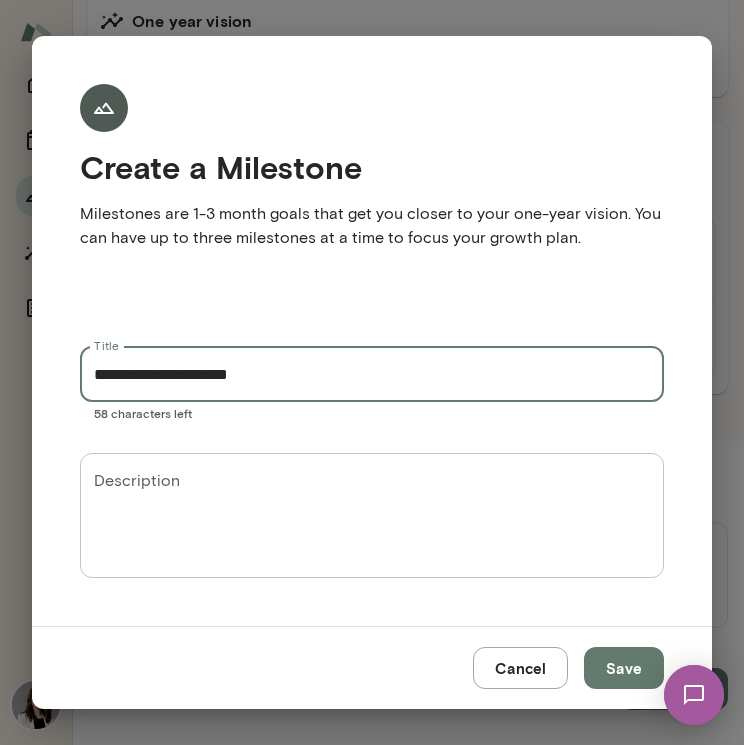 click on "Description" at bounding box center (372, 516) 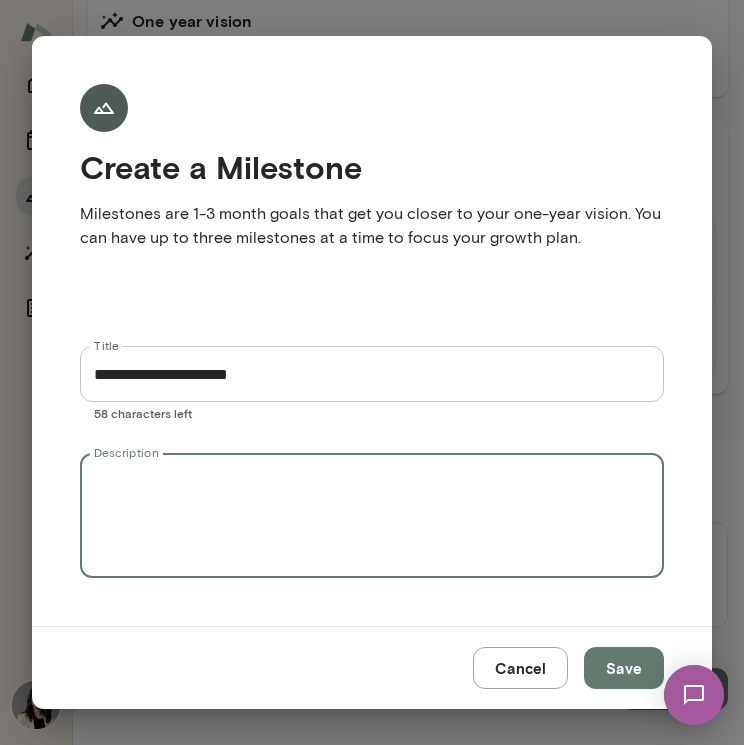 paste on "**********" 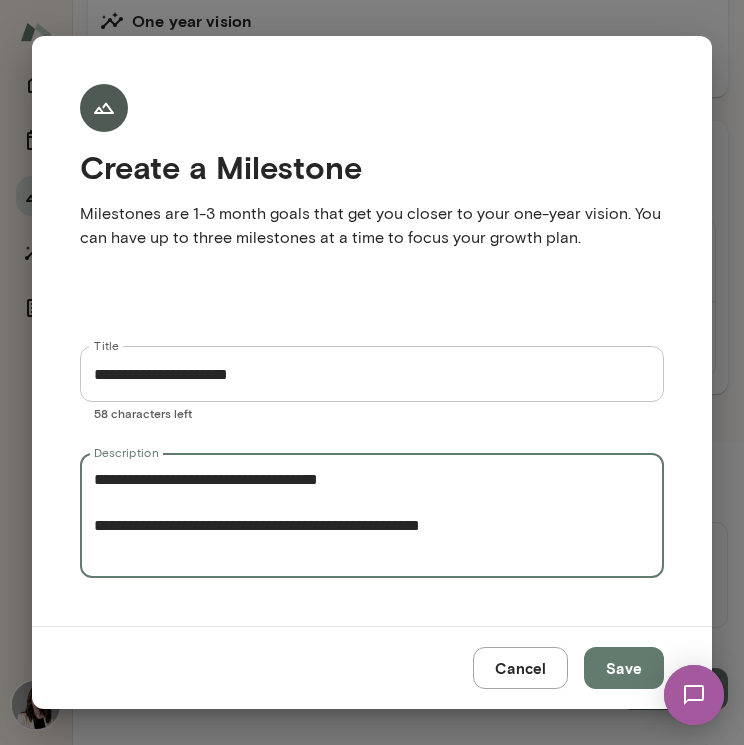 scroll, scrollTop: 0, scrollLeft: 0, axis: both 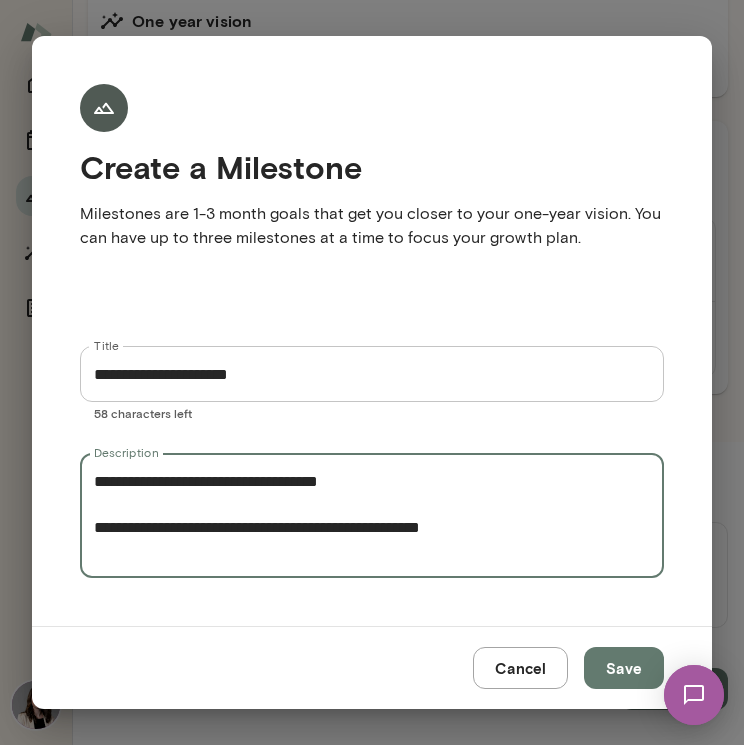 click on "**********" at bounding box center (372, 515) 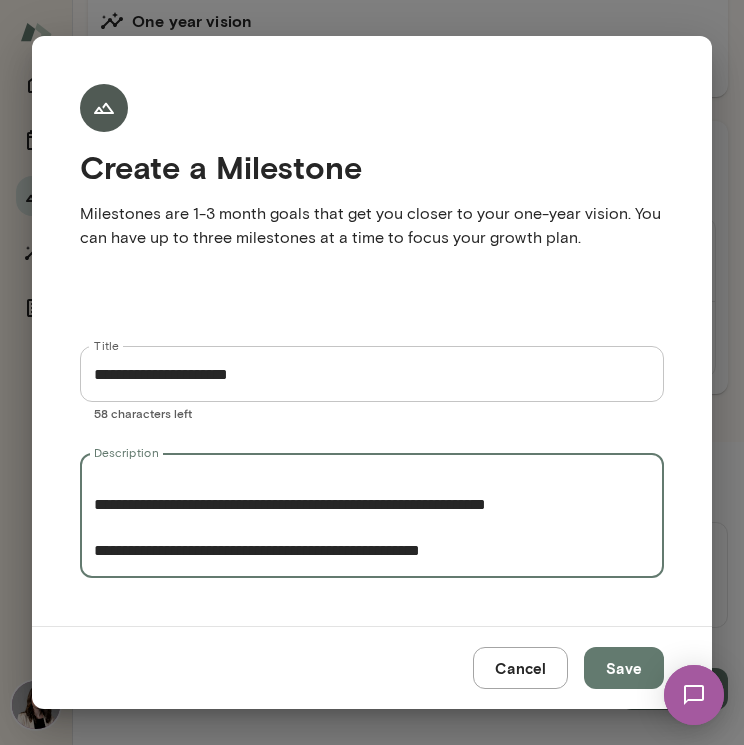 scroll, scrollTop: 0, scrollLeft: 0, axis: both 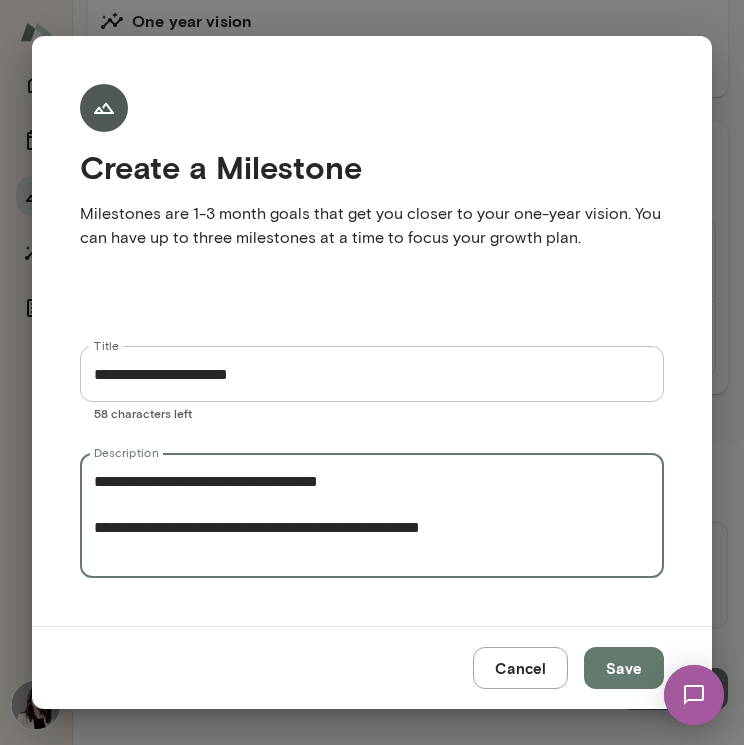 click on "**********" at bounding box center [372, 516] 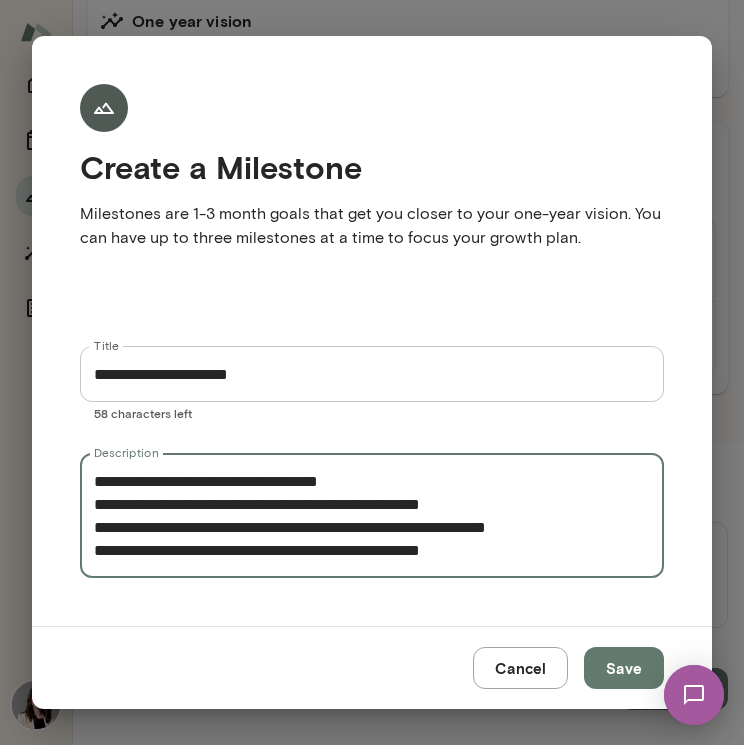 scroll, scrollTop: 0, scrollLeft: 0, axis: both 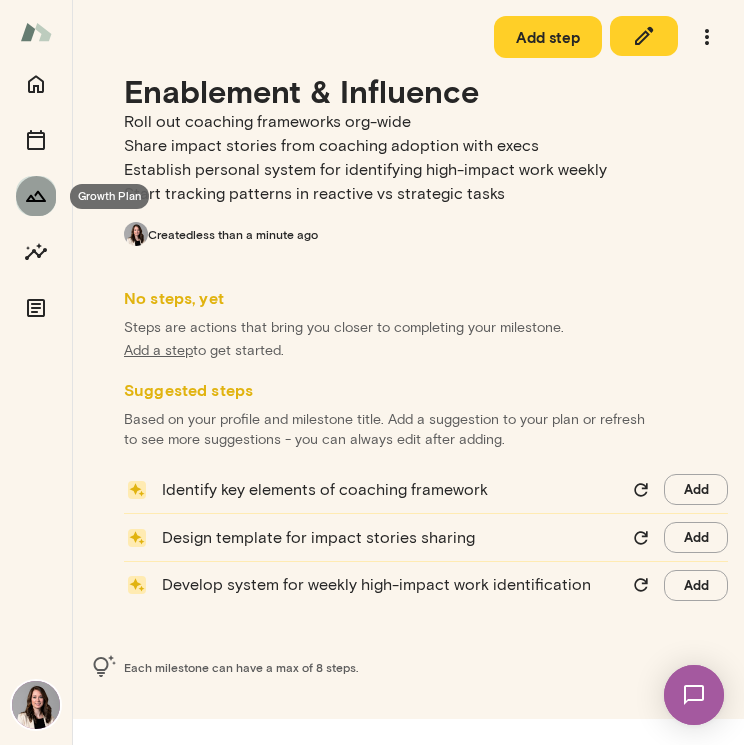 click 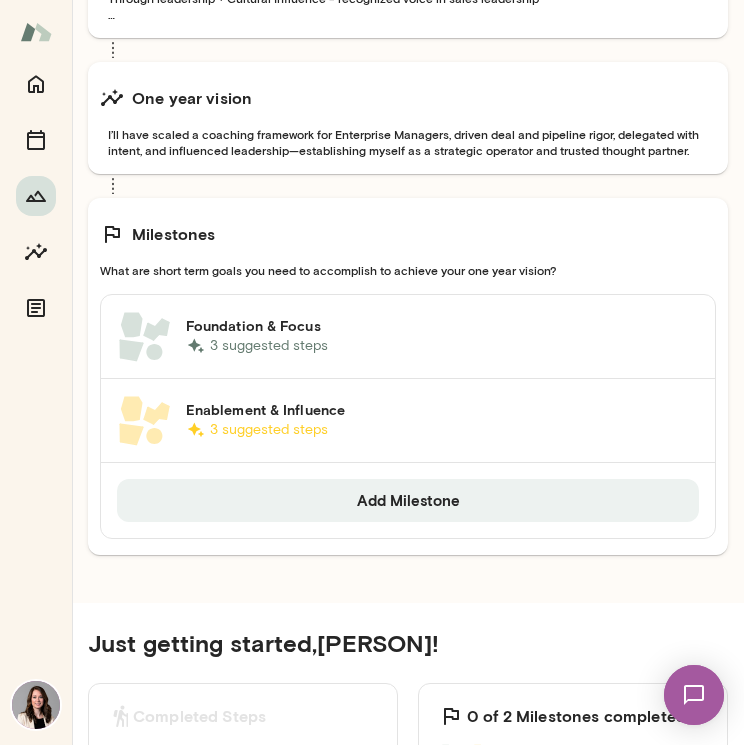 scroll, scrollTop: 300, scrollLeft: 0, axis: vertical 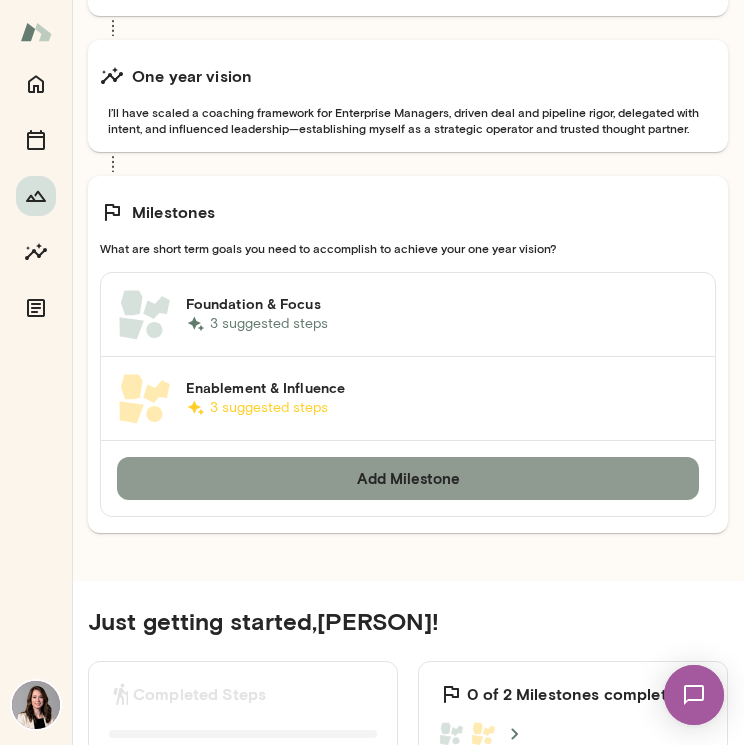 click on "Add Milestone" at bounding box center (408, 478) 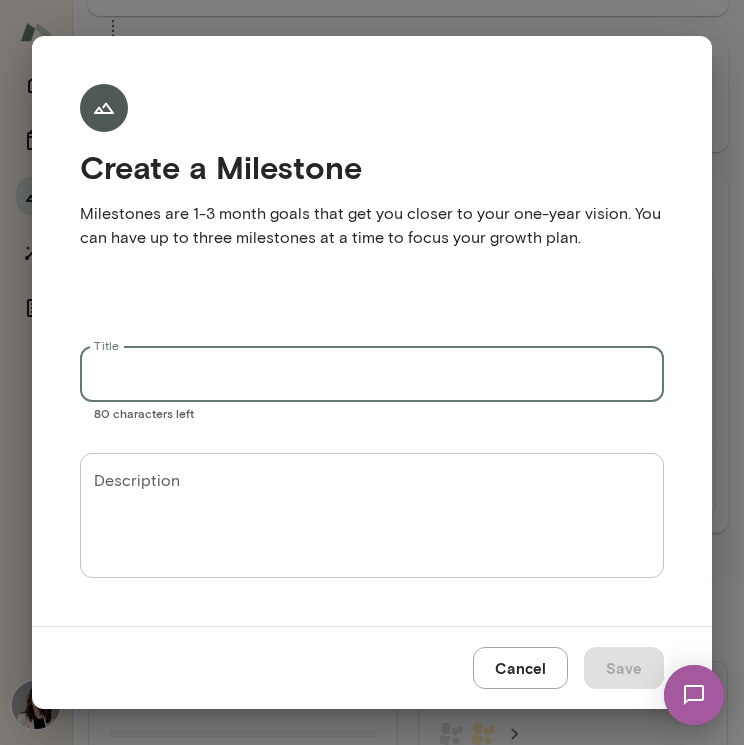 click on "Title" at bounding box center [372, 374] 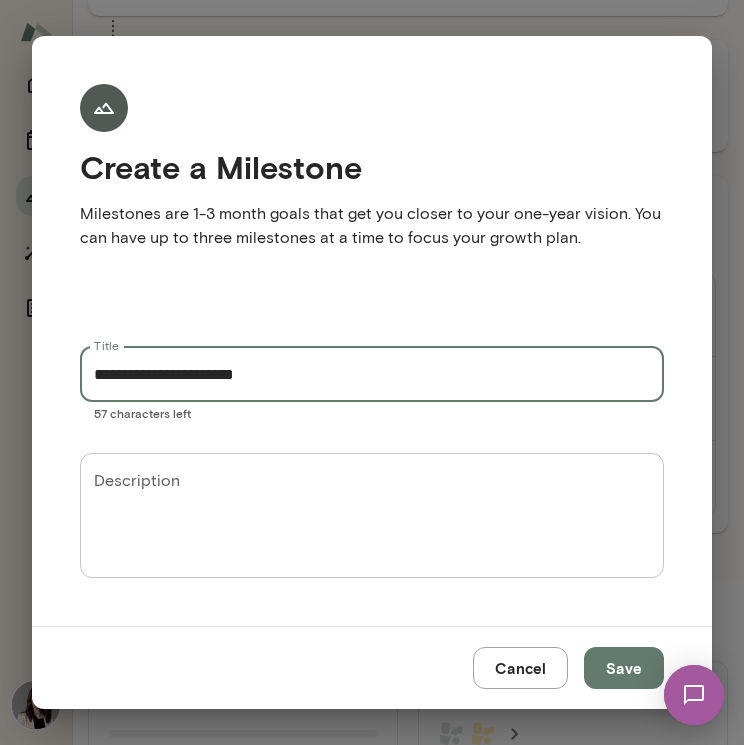 type on "**********" 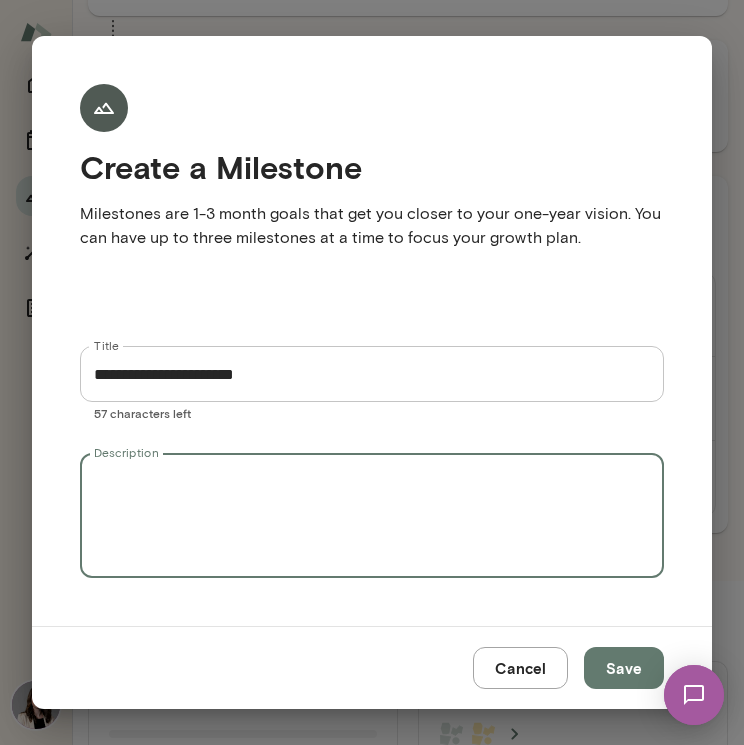 click on "Description" at bounding box center (372, 516) 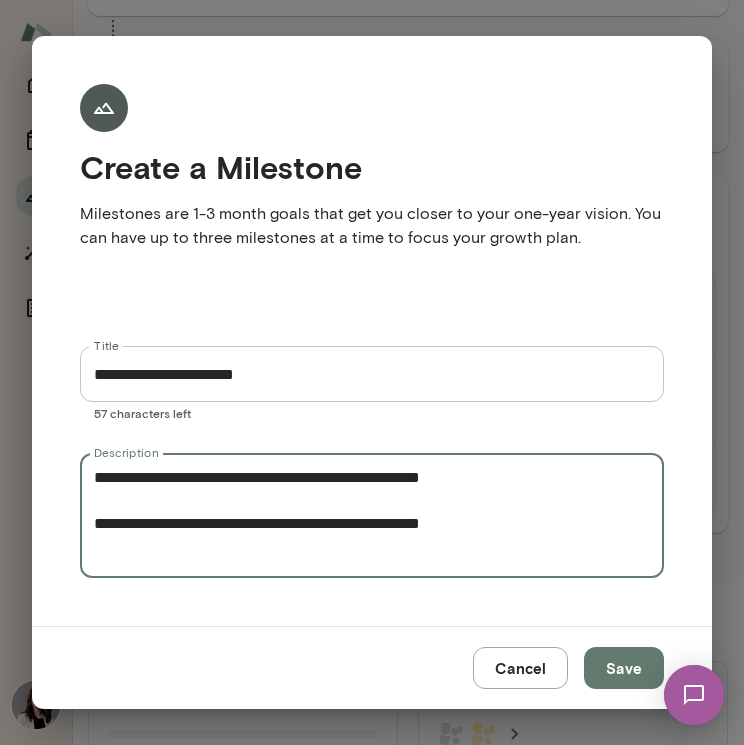 scroll, scrollTop: 0, scrollLeft: 0, axis: both 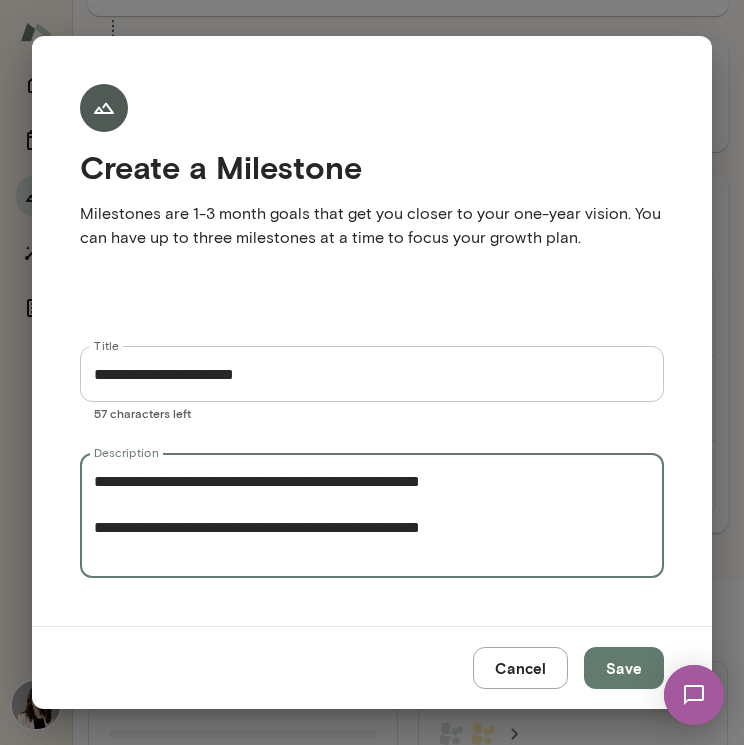 click on "**********" at bounding box center [372, 516] 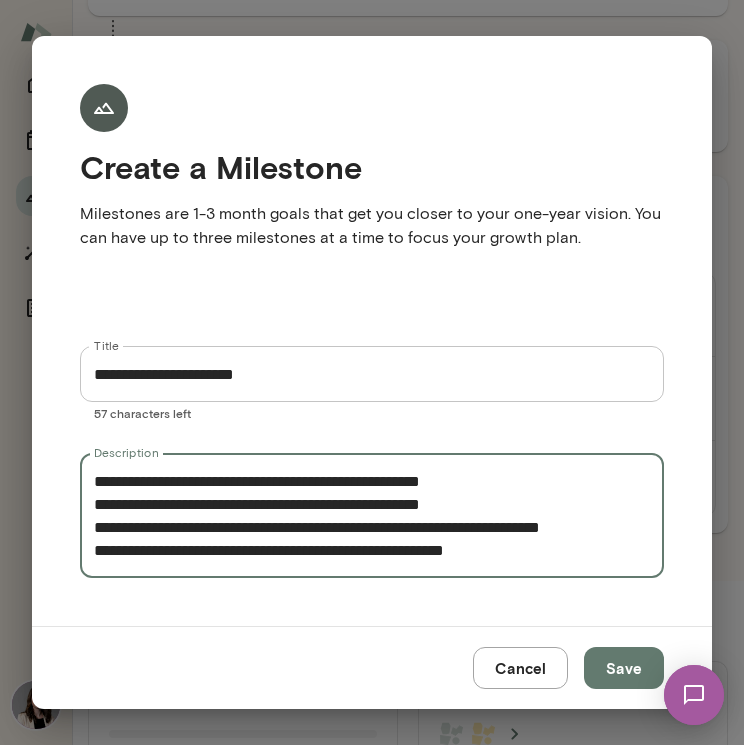 scroll, scrollTop: 0, scrollLeft: 0, axis: both 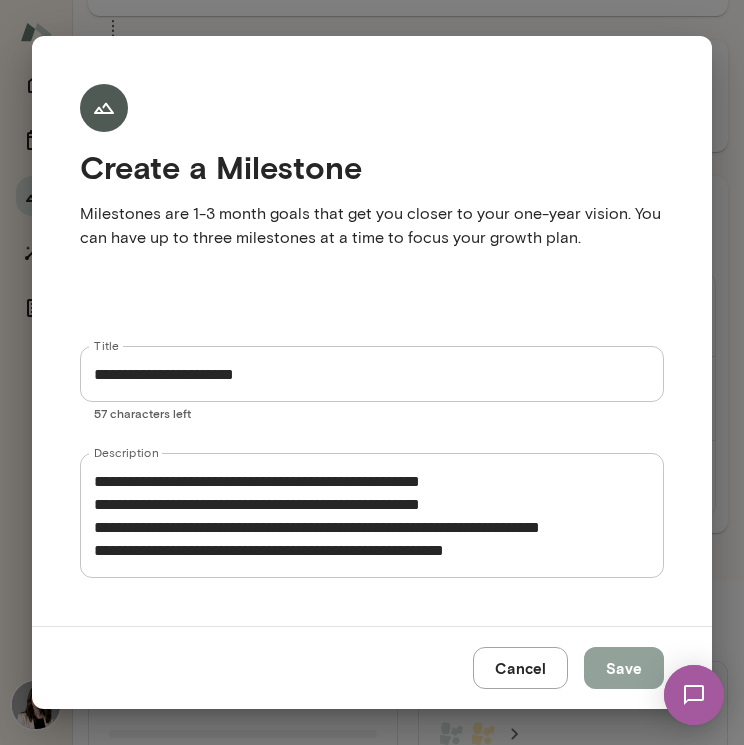 click on "Save" at bounding box center [624, 668] 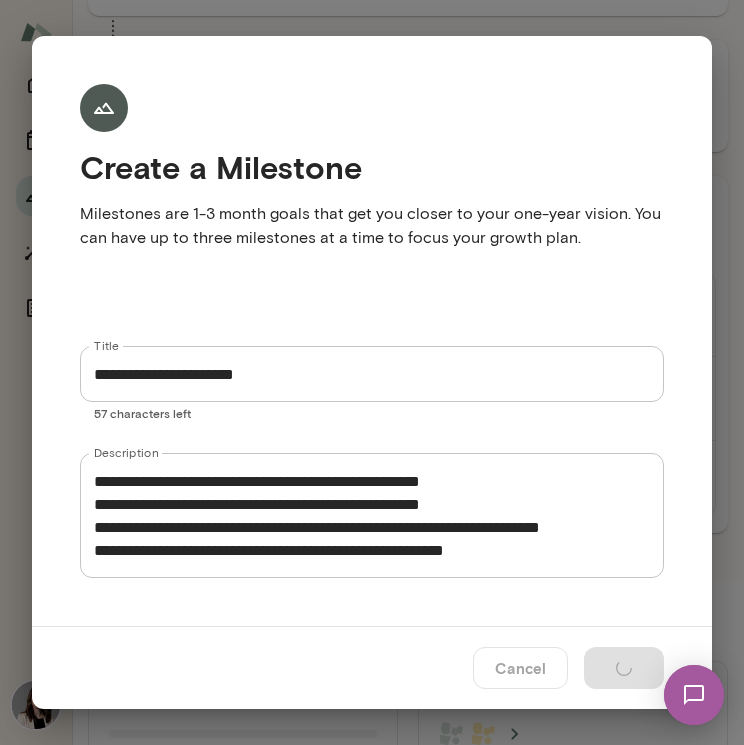 scroll, scrollTop: 0, scrollLeft: 0, axis: both 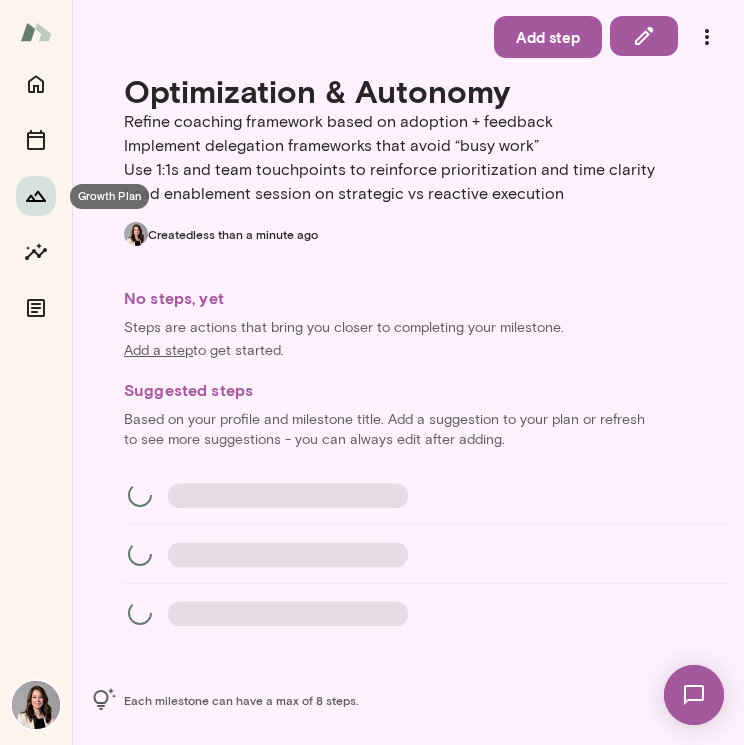 click at bounding box center (36, 196) 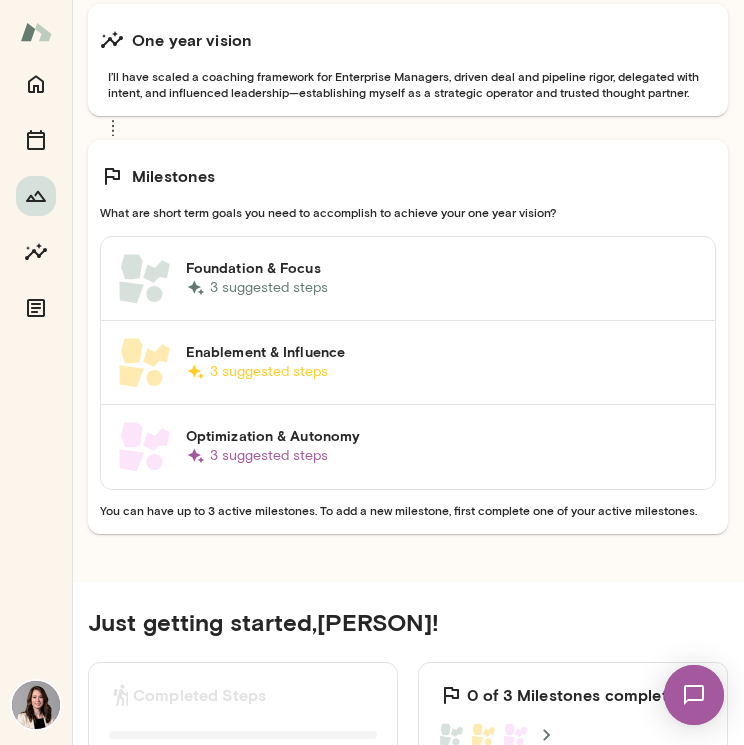 scroll, scrollTop: 346, scrollLeft: 0, axis: vertical 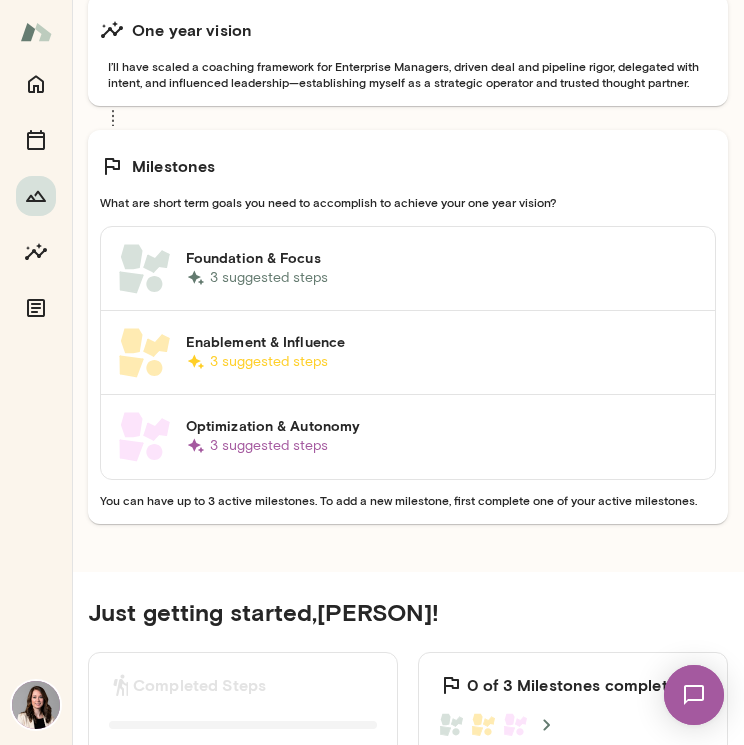 click on "Optimization & Autonomy" at bounding box center [442, 426] 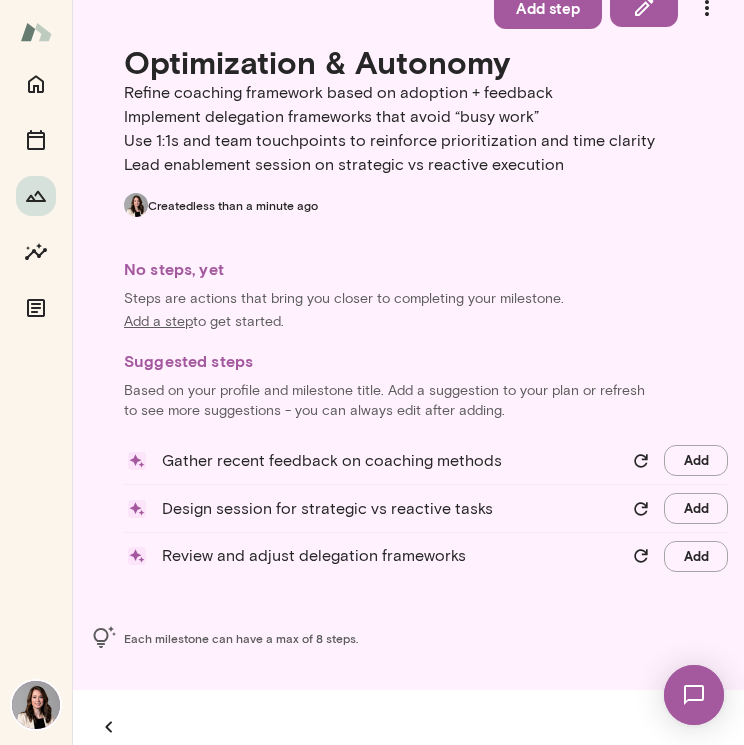 scroll, scrollTop: 0, scrollLeft: 0, axis: both 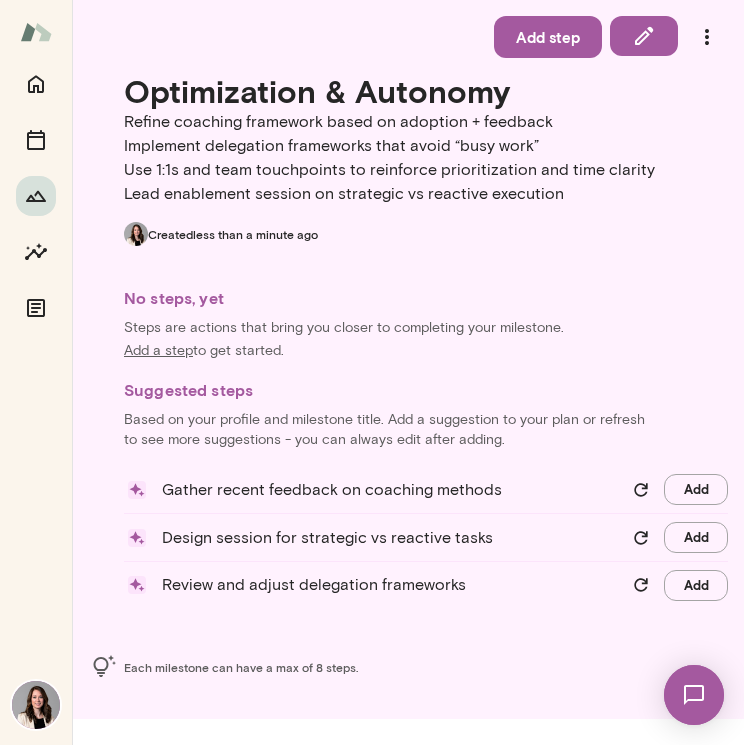 click on "Refine coaching framework based on adoption + feedback
Implement delegation frameworks that avoid “busy work”
Use 1:1s and team touchpoints to reinforce prioritization and time clarity
Lead enablement session on strategic vs reactive execution" at bounding box center [426, 158] 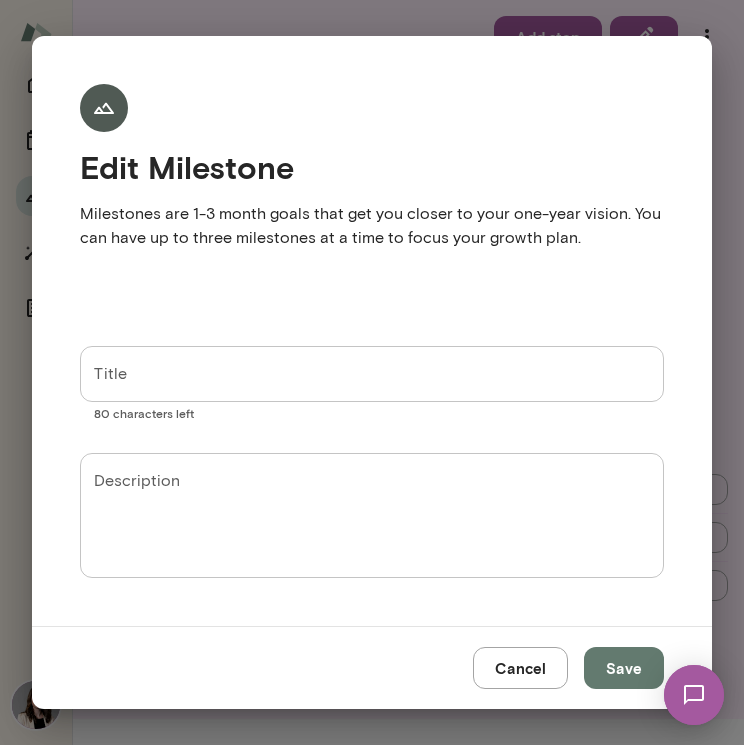 click on "Cancel" at bounding box center [520, 668] 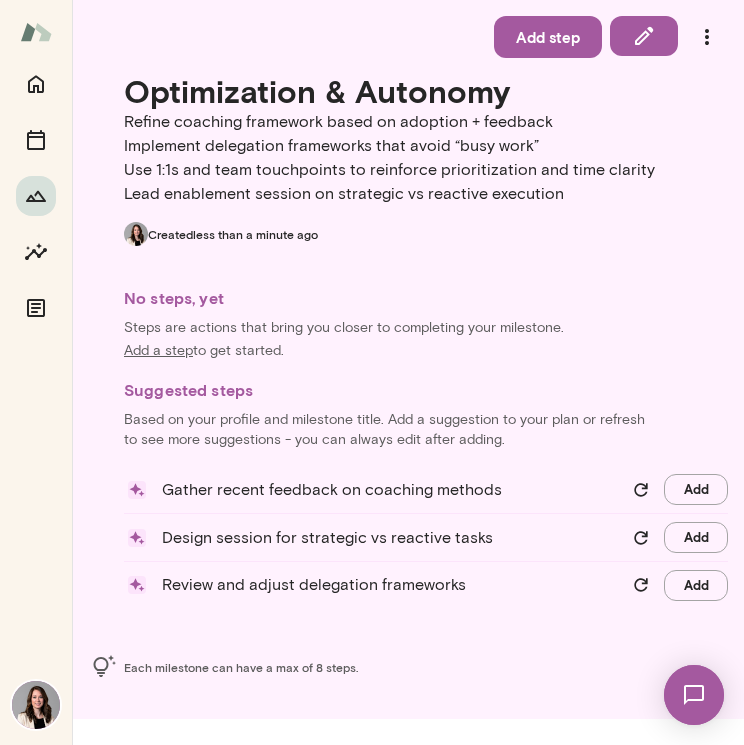 click on "Optimization & Autonomy Refine coaching framework based on adoption + feedback
Implement delegation frameworks that avoid “busy work”
Use 1:1s and team touchpoints to reinforce prioritization and time clarity
Lead enablement session on strategic vs reactive execution  Created  less than a minute ago No steps, yet Steps are actions that bring you closer to completing your milestone. Add a step  to get started." at bounding box center [426, 217] 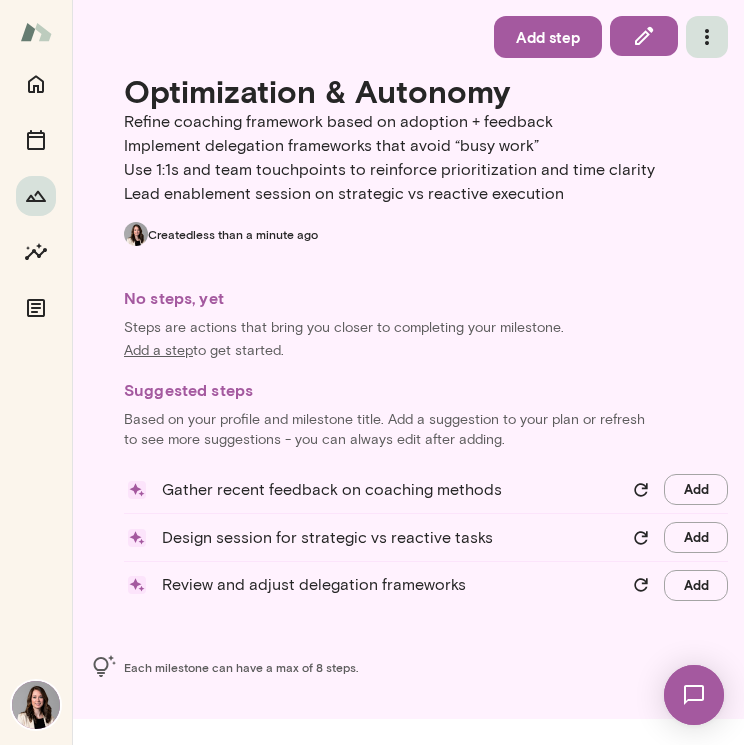 click 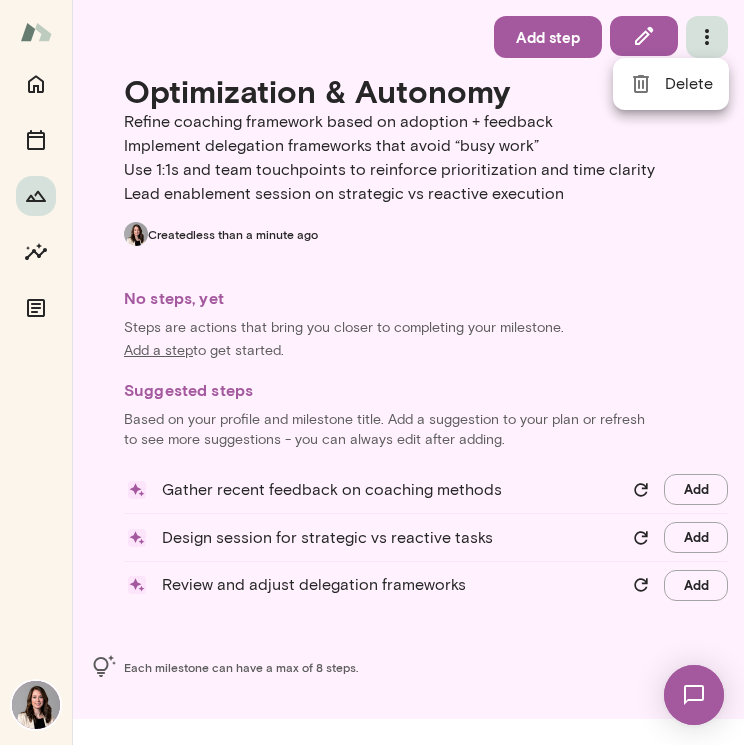 click at bounding box center (372, 372) 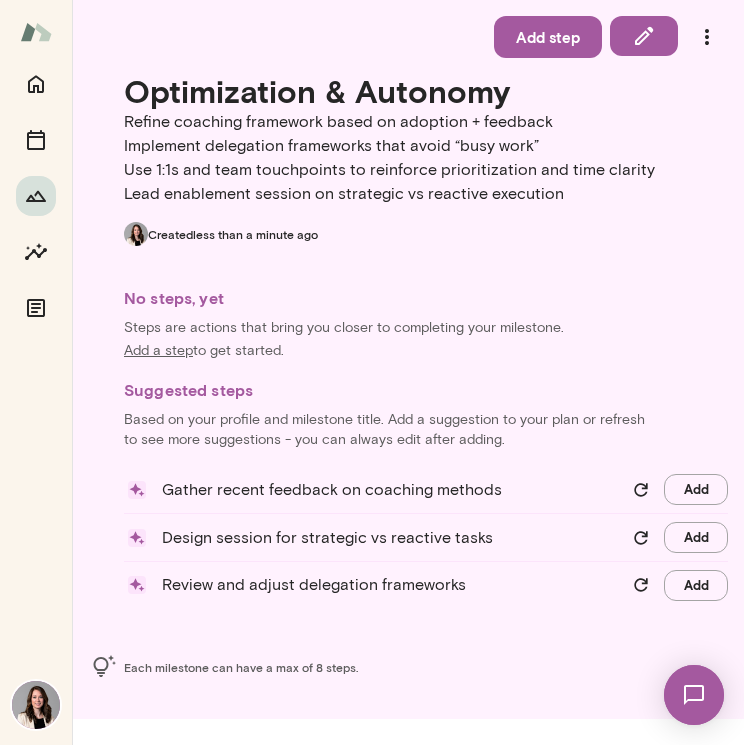 click 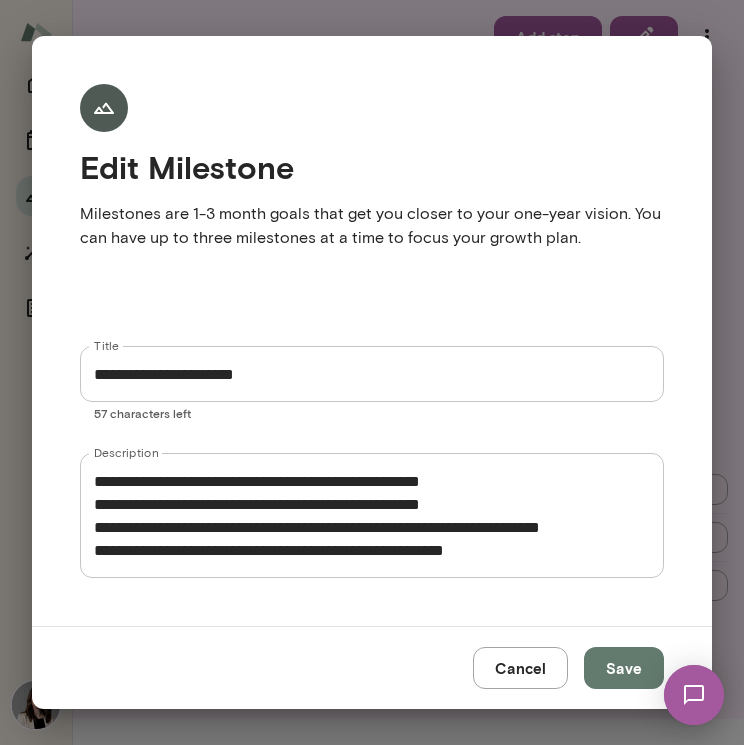 click on "**********" at bounding box center [372, 374] 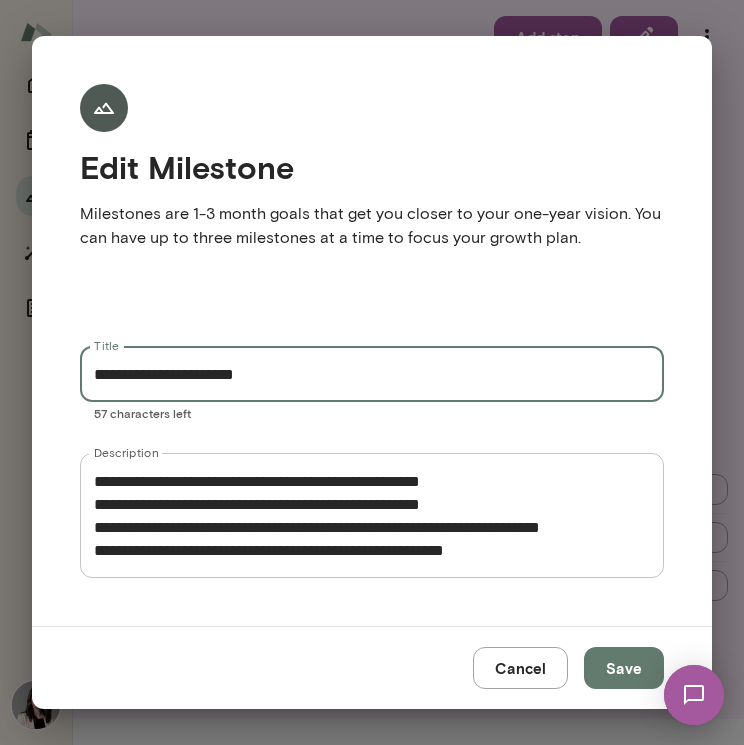 click on "**********" at bounding box center (372, 374) 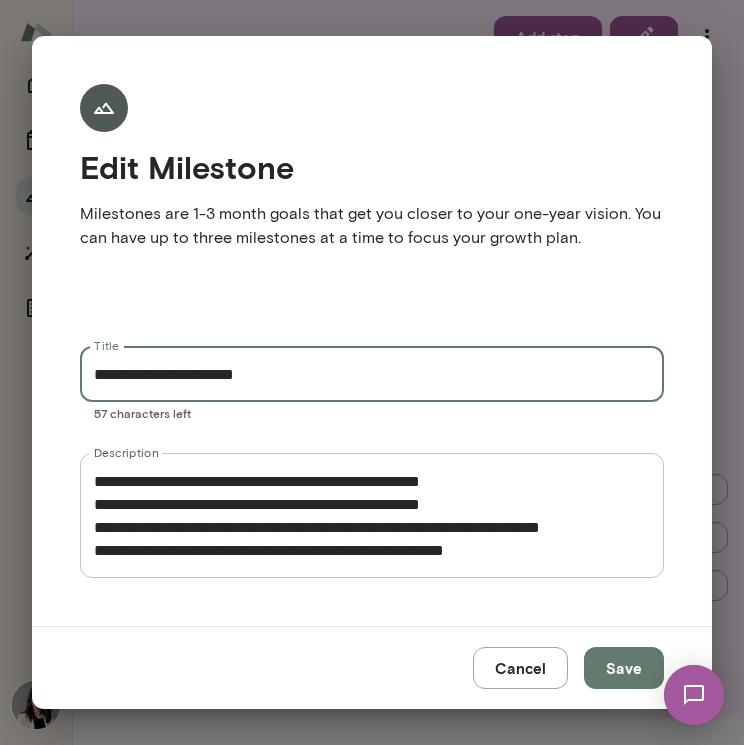 drag, startPoint x: 293, startPoint y: 377, endPoint x: 205, endPoint y: 367, distance: 88.56636 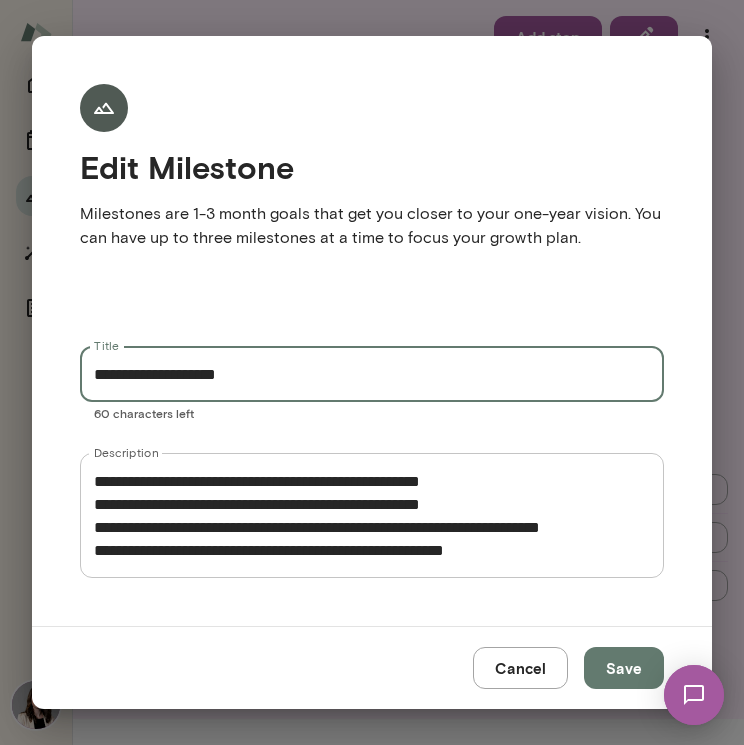 type on "**********" 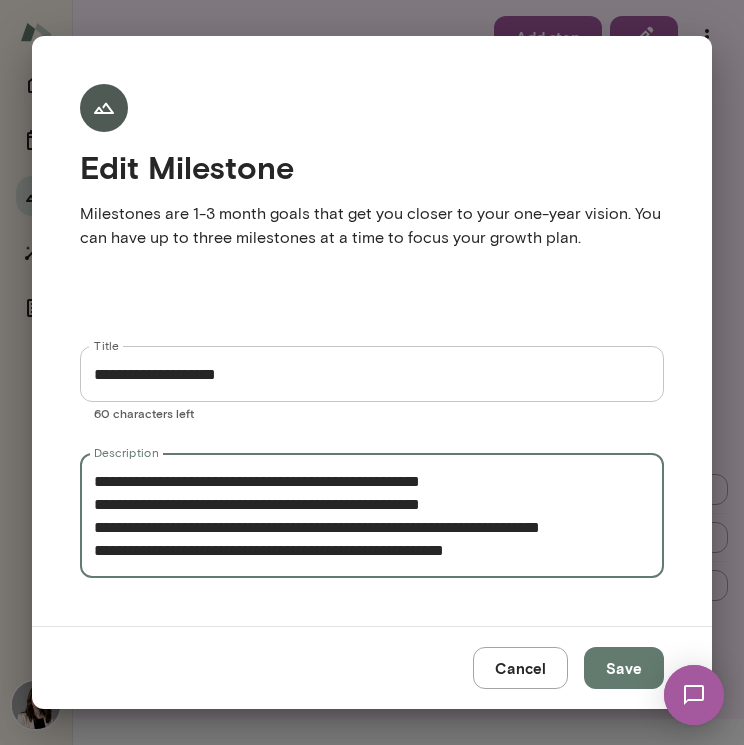 click on "**********" at bounding box center (372, 516) 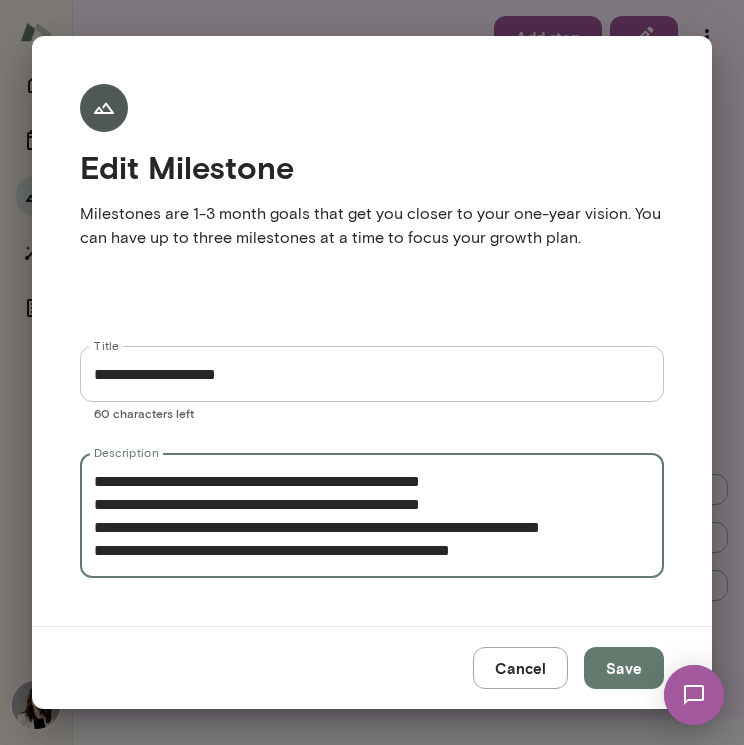 paste on "**********" 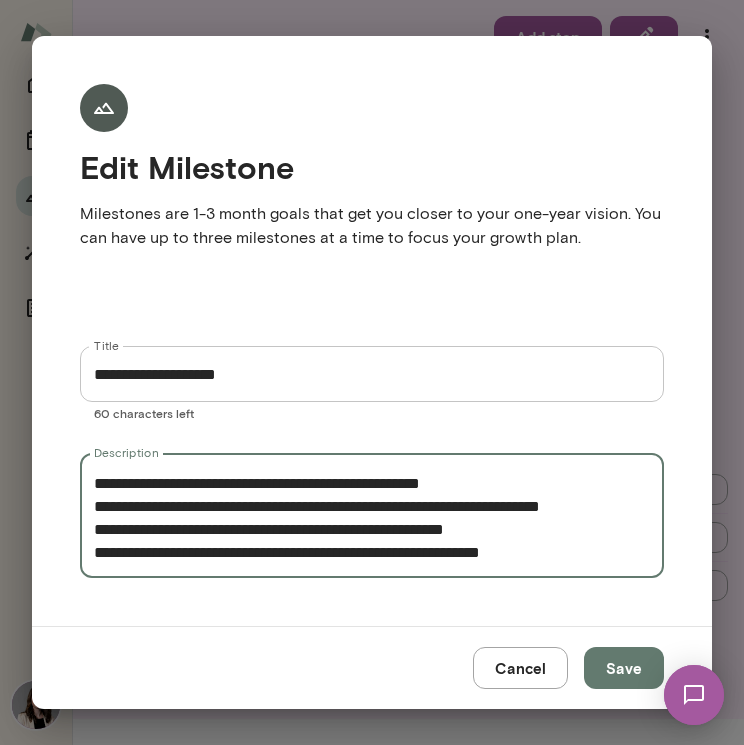 scroll, scrollTop: 136, scrollLeft: 0, axis: vertical 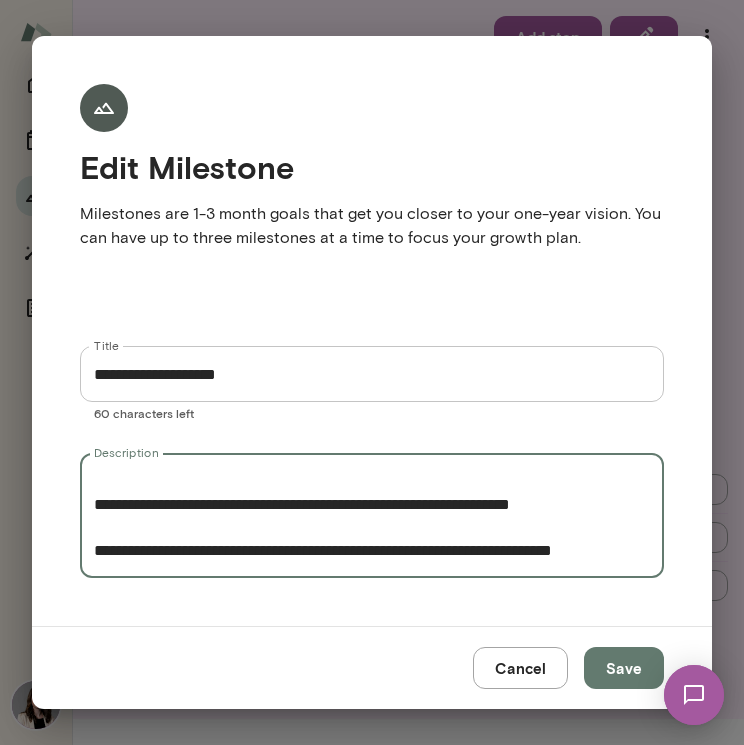 click on "**********" at bounding box center [372, 516] 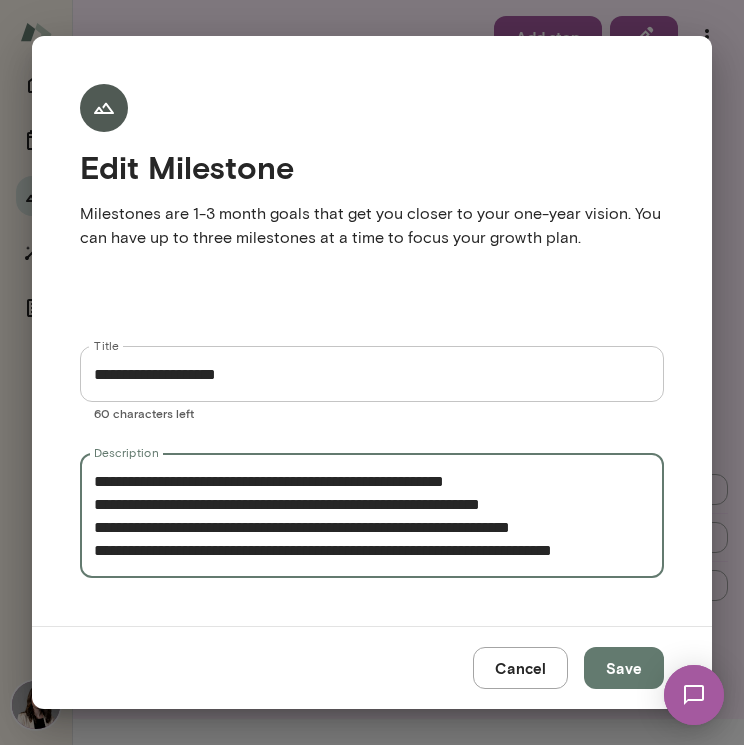 scroll, scrollTop: 34, scrollLeft: 0, axis: vertical 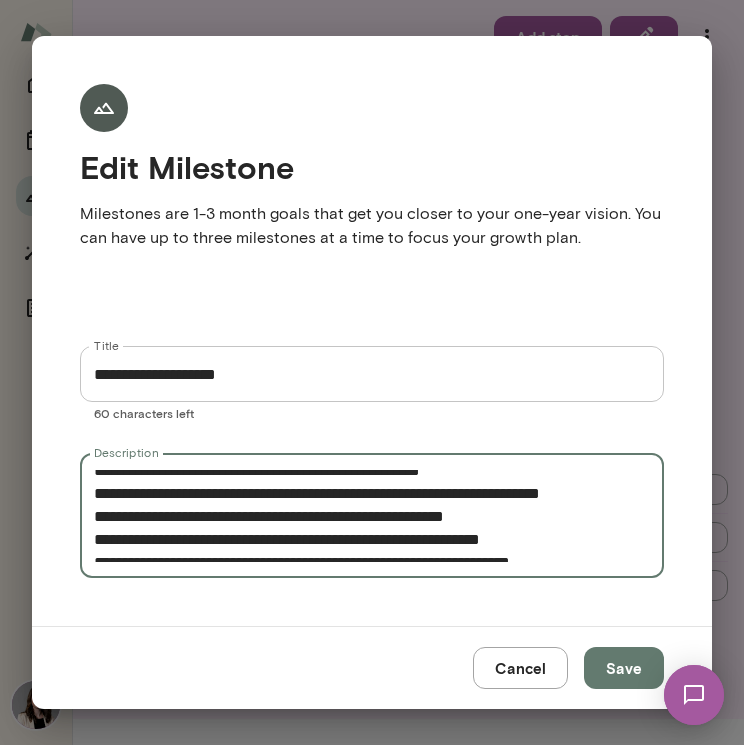 type on "**********" 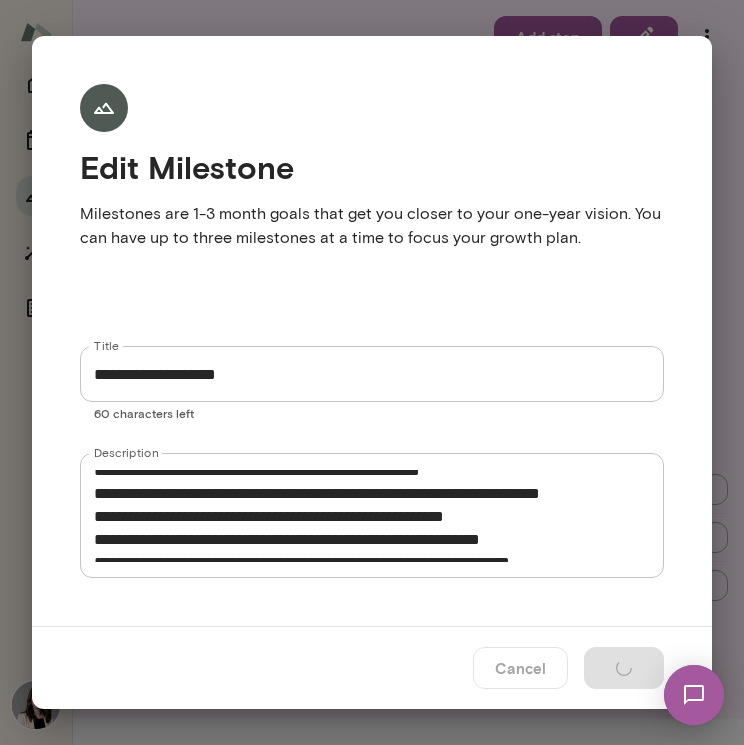 type on "**********" 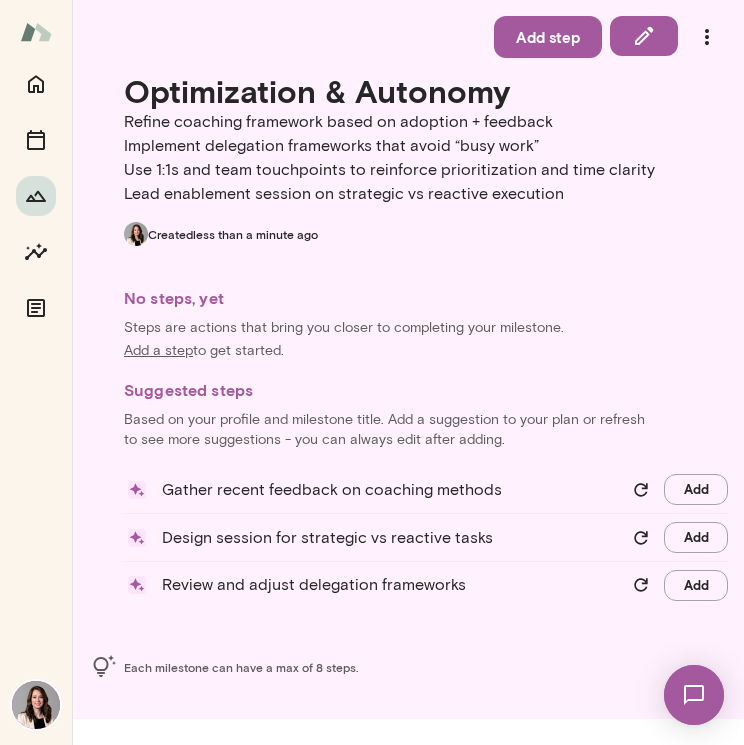 scroll, scrollTop: 0, scrollLeft: 0, axis: both 